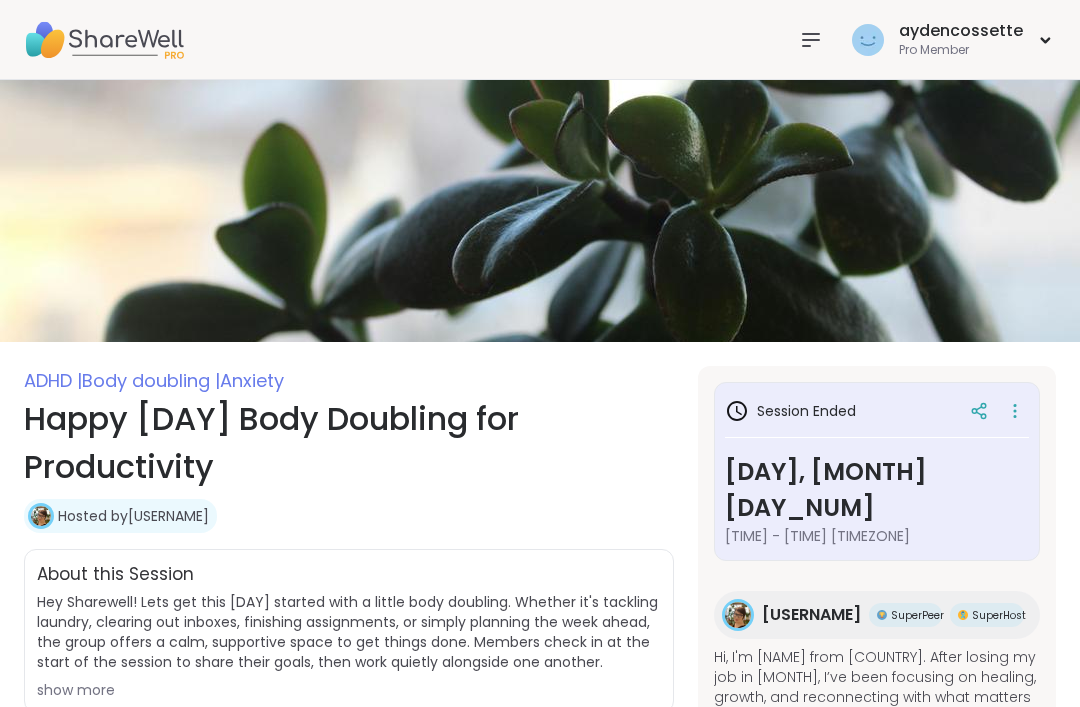 scroll, scrollTop: 0, scrollLeft: 0, axis: both 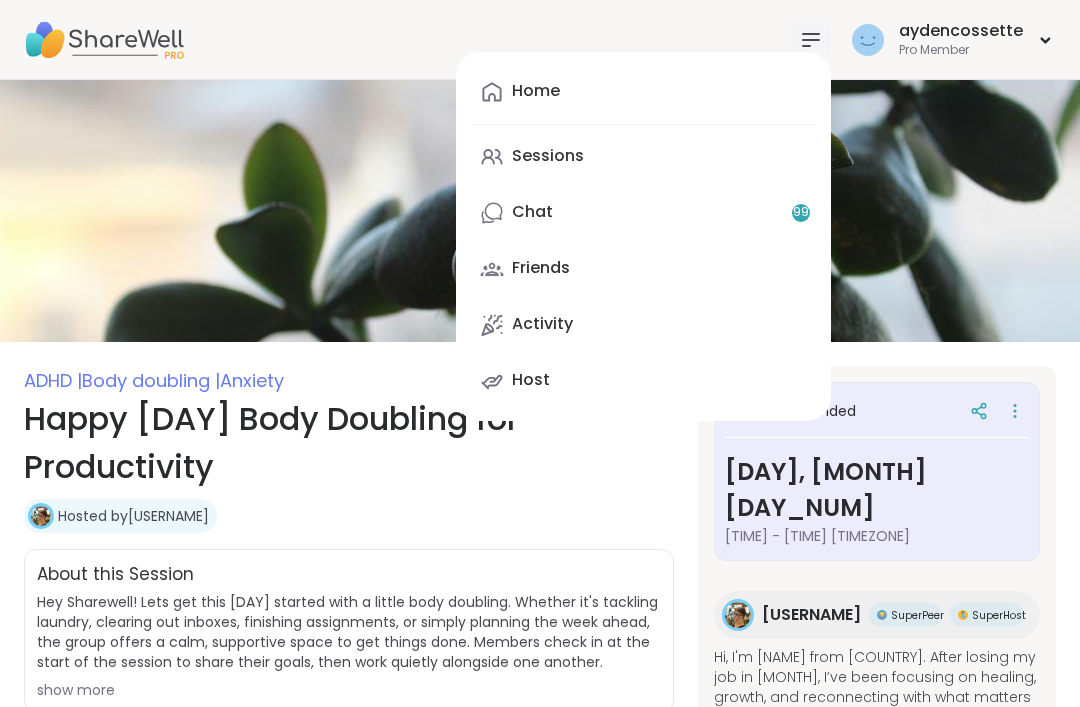 click on "Chat 99" at bounding box center (643, 213) 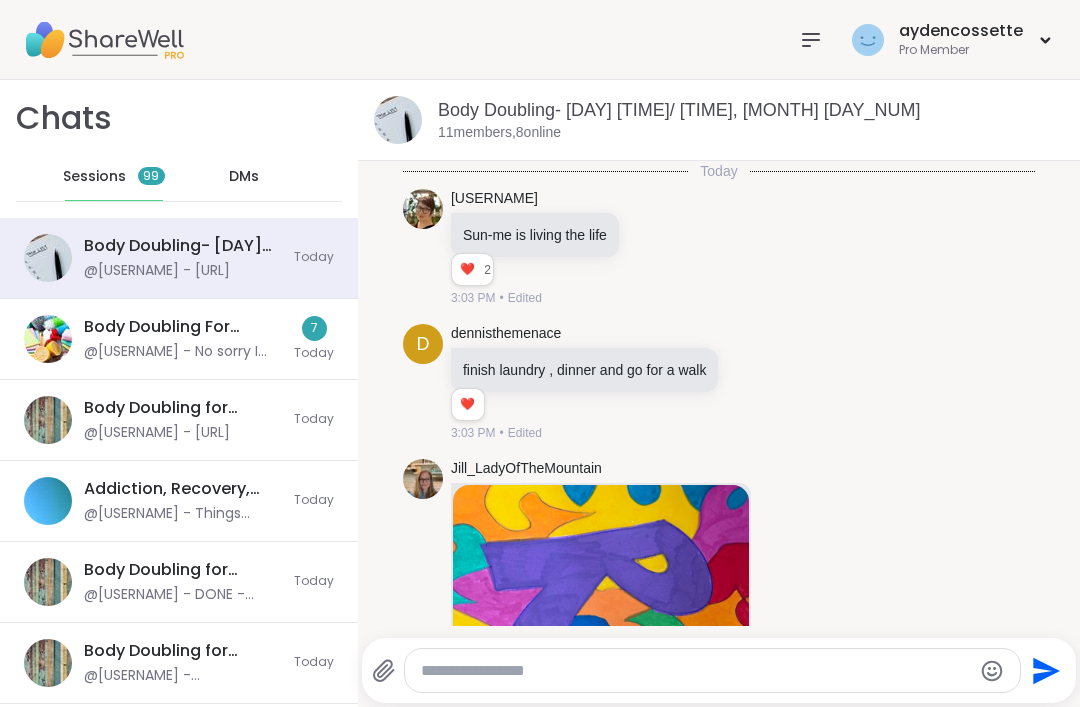 scroll, scrollTop: 4698, scrollLeft: 0, axis: vertical 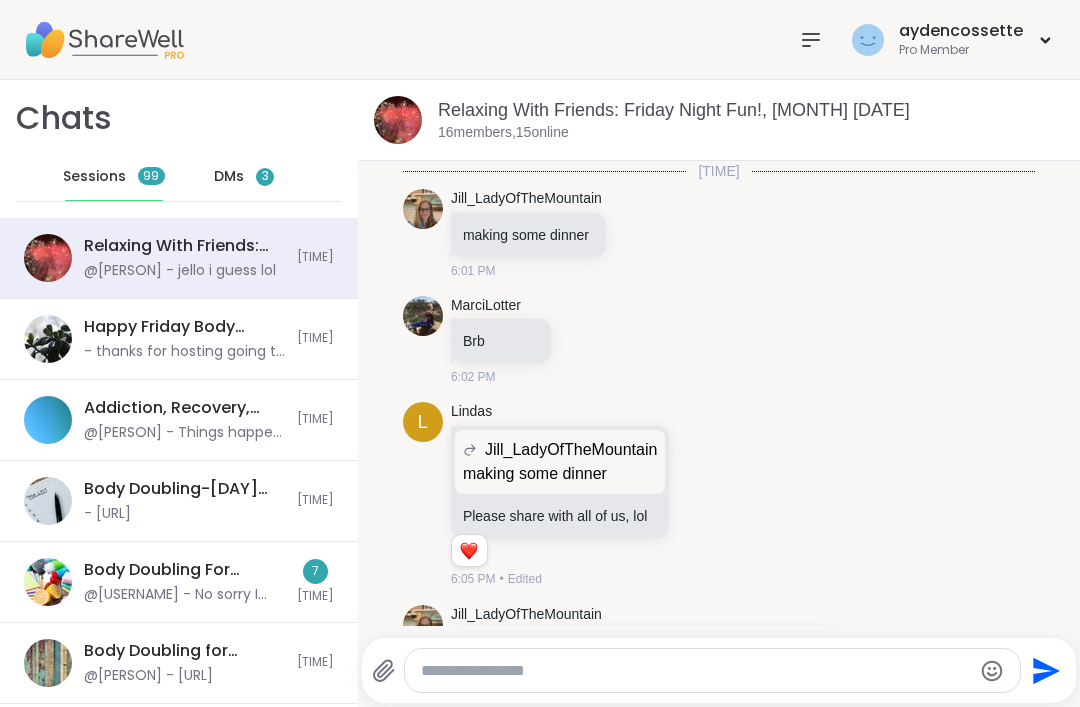 click on "DMs" at bounding box center [229, 177] 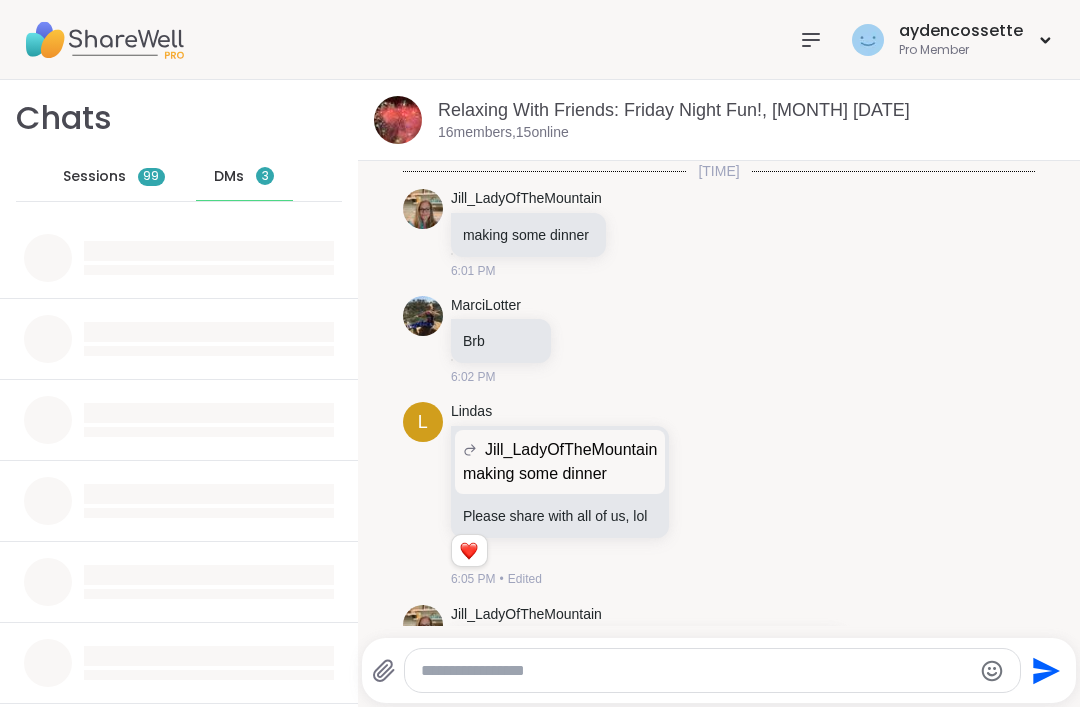 scroll, scrollTop: 2955, scrollLeft: 0, axis: vertical 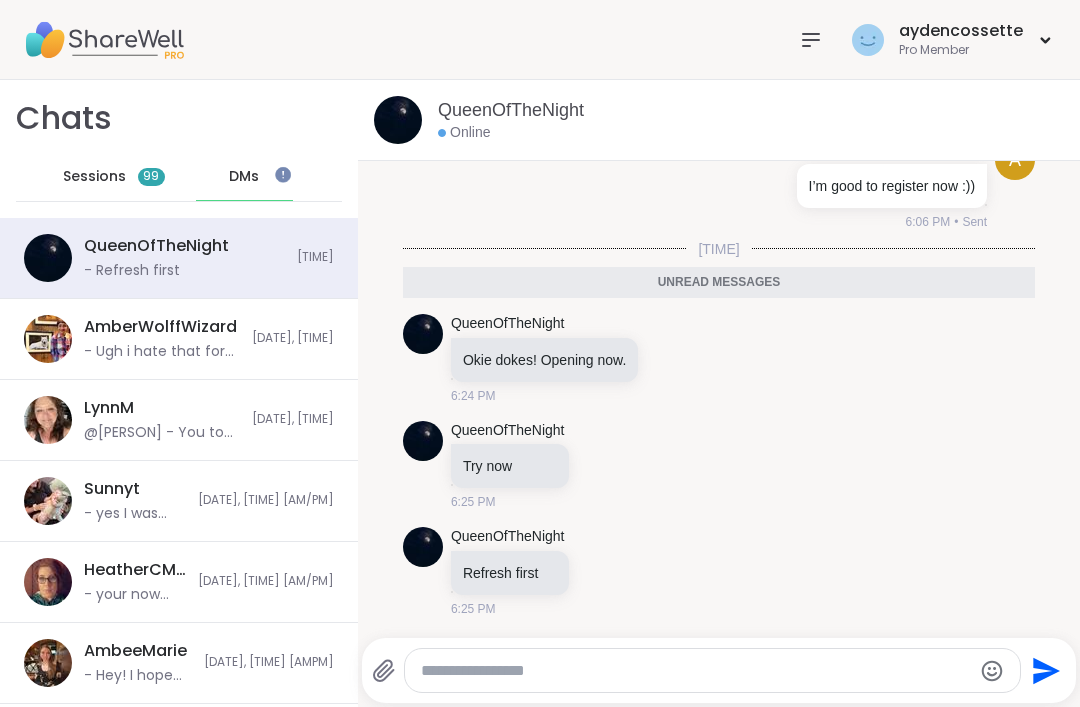 click 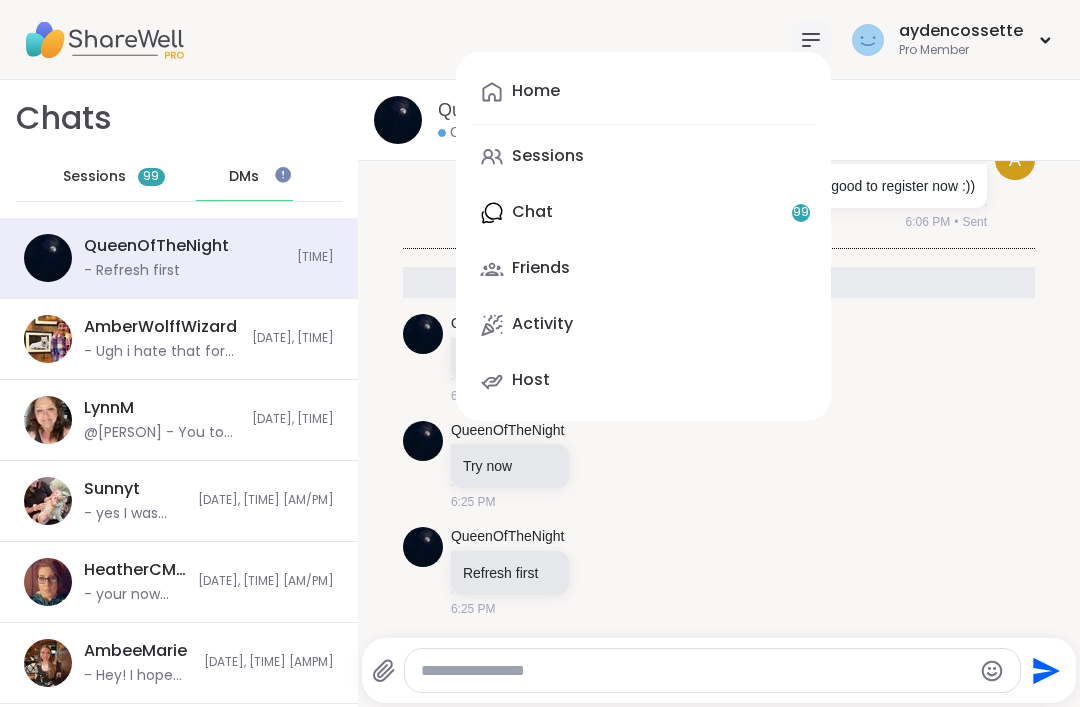 click on "Home" at bounding box center (643, 92) 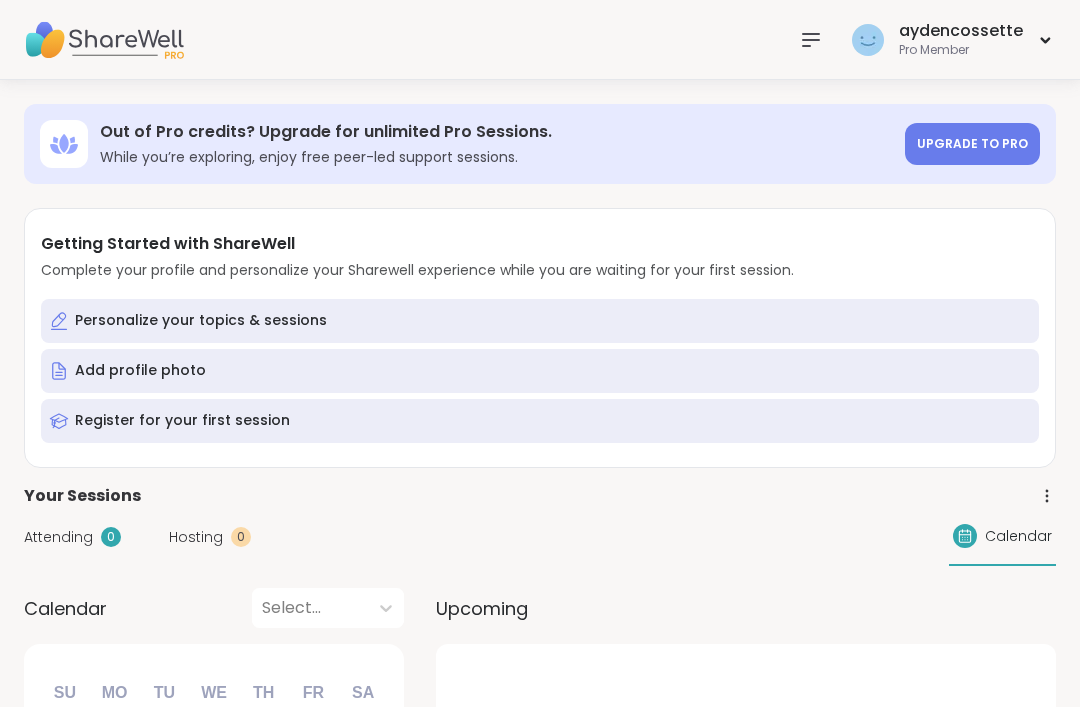 scroll, scrollTop: 0, scrollLeft: 0, axis: both 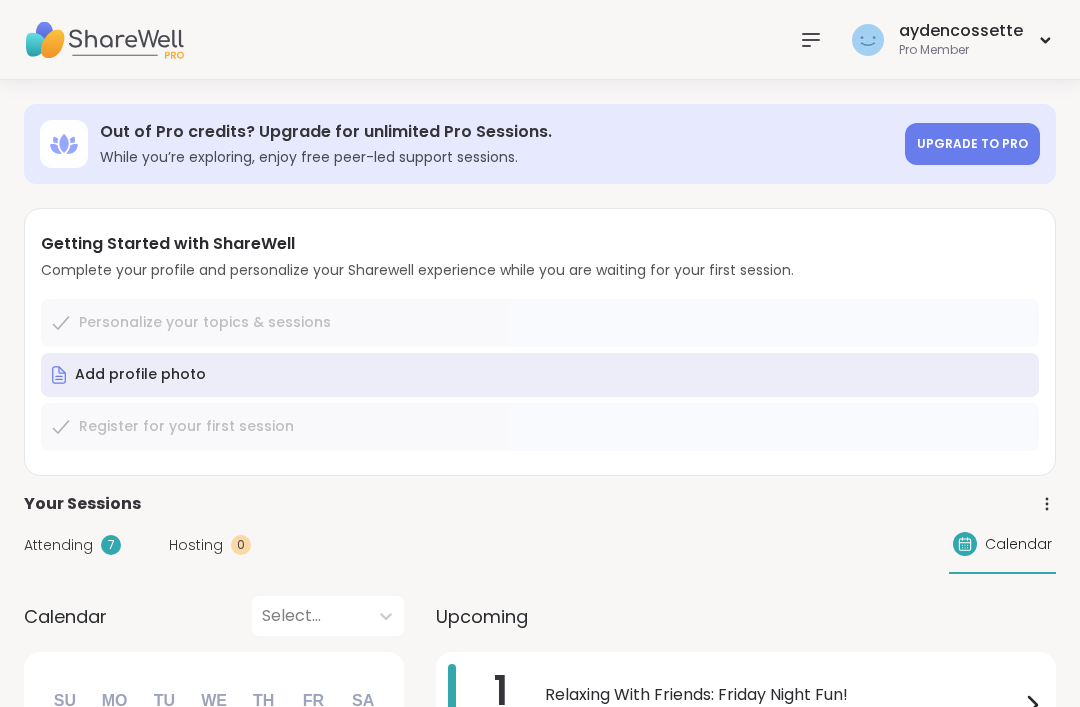 click 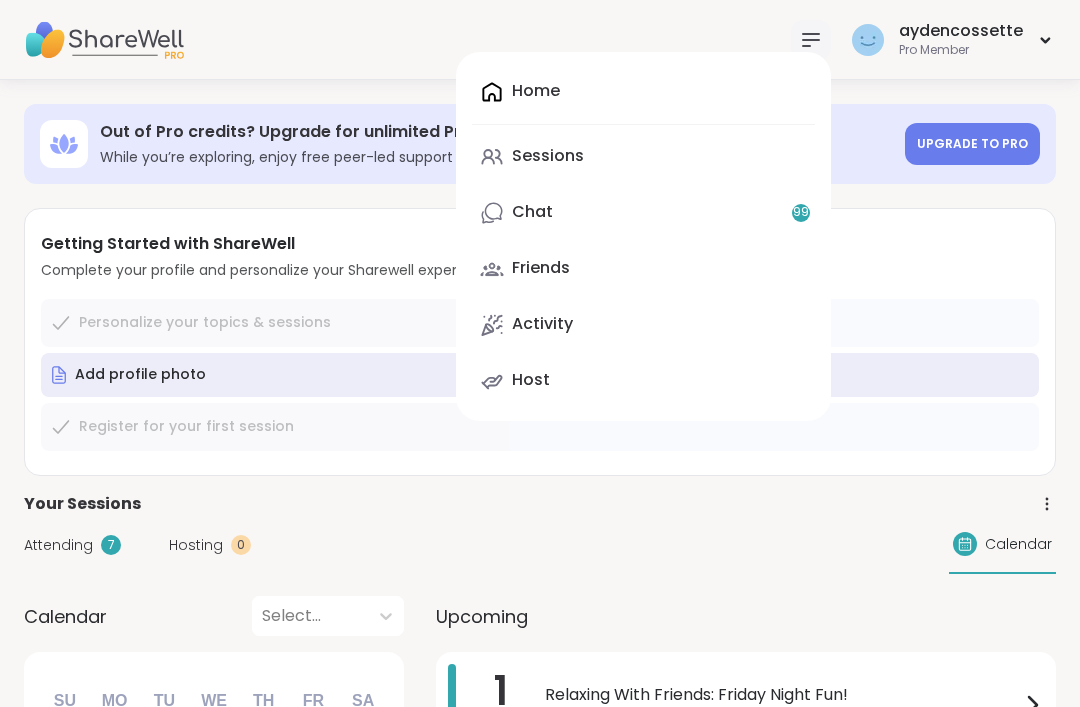 click on "Sessions" at bounding box center (643, 157) 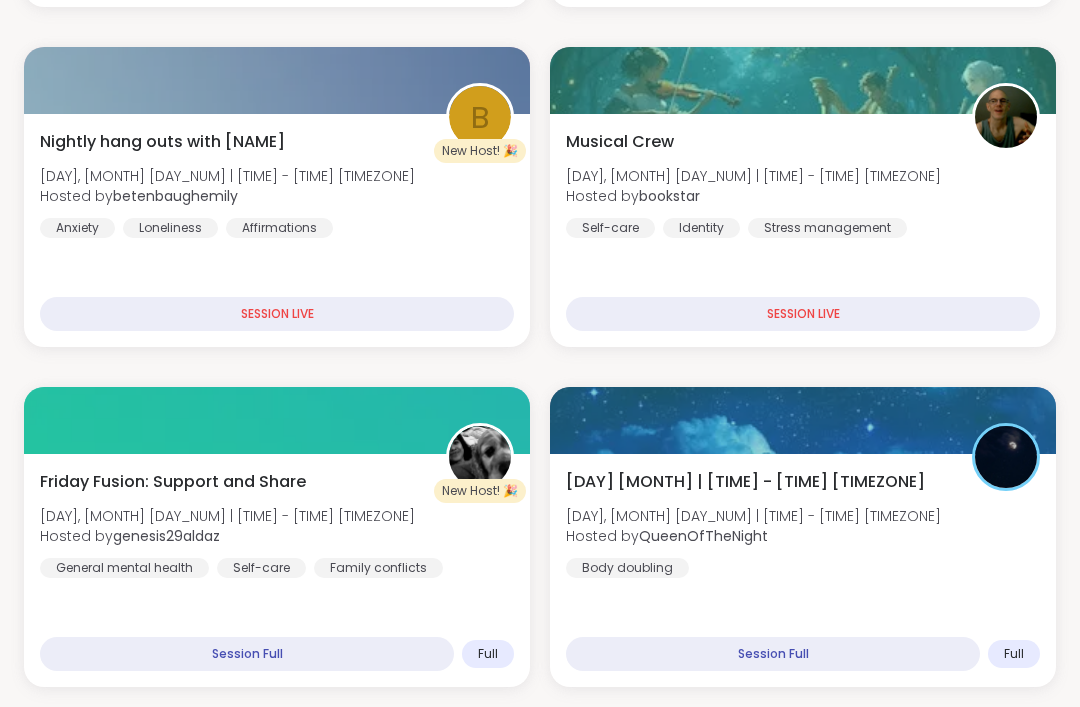 scroll, scrollTop: 793, scrollLeft: 0, axis: vertical 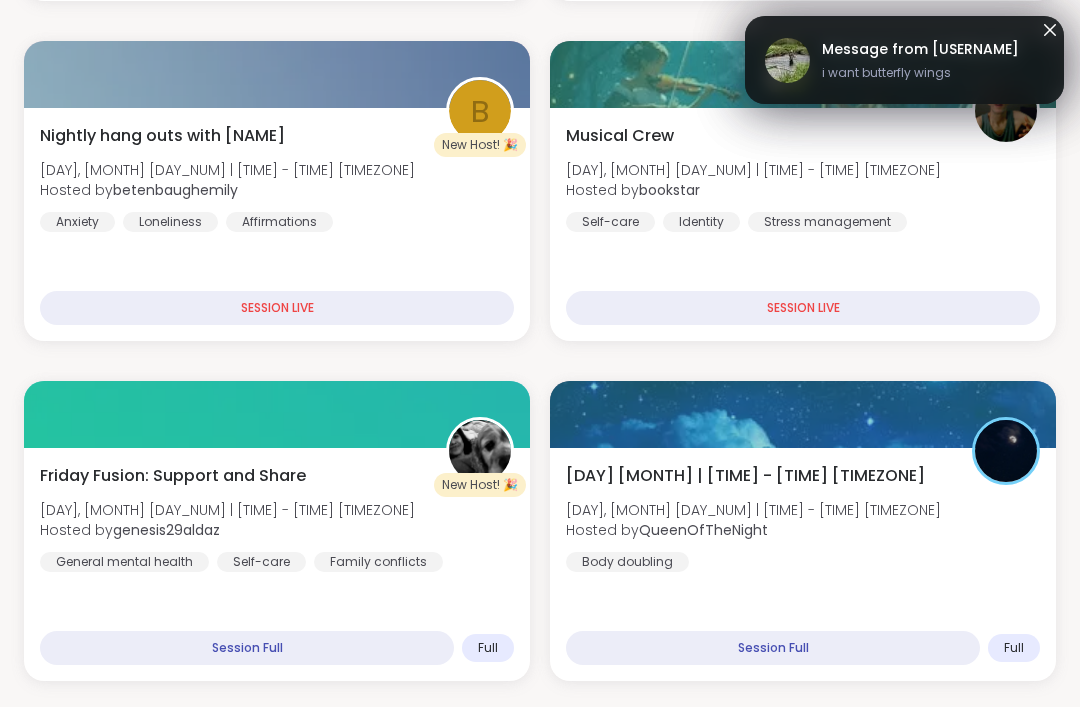 click on "Wind Down Body Doubling - Friday Fri, Aug 01 | 7:30PM - 9:00PM CST Hosted by  QueenOfTheNight Body doubling" at bounding box center [803, 518] 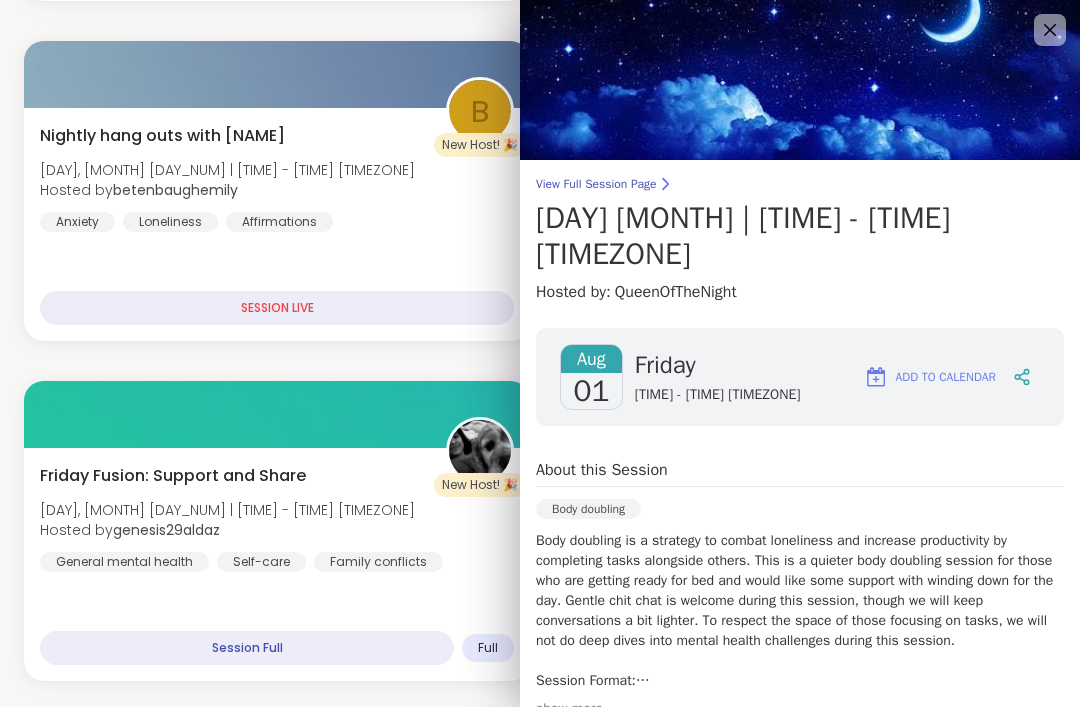 scroll, scrollTop: 0, scrollLeft: 0, axis: both 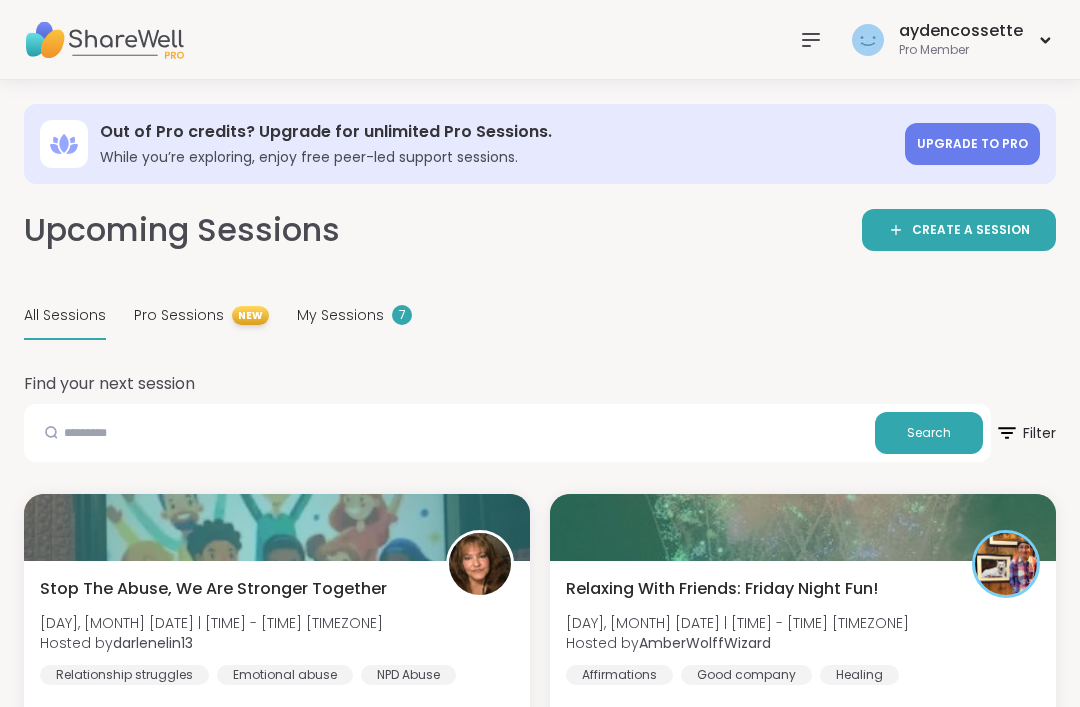click 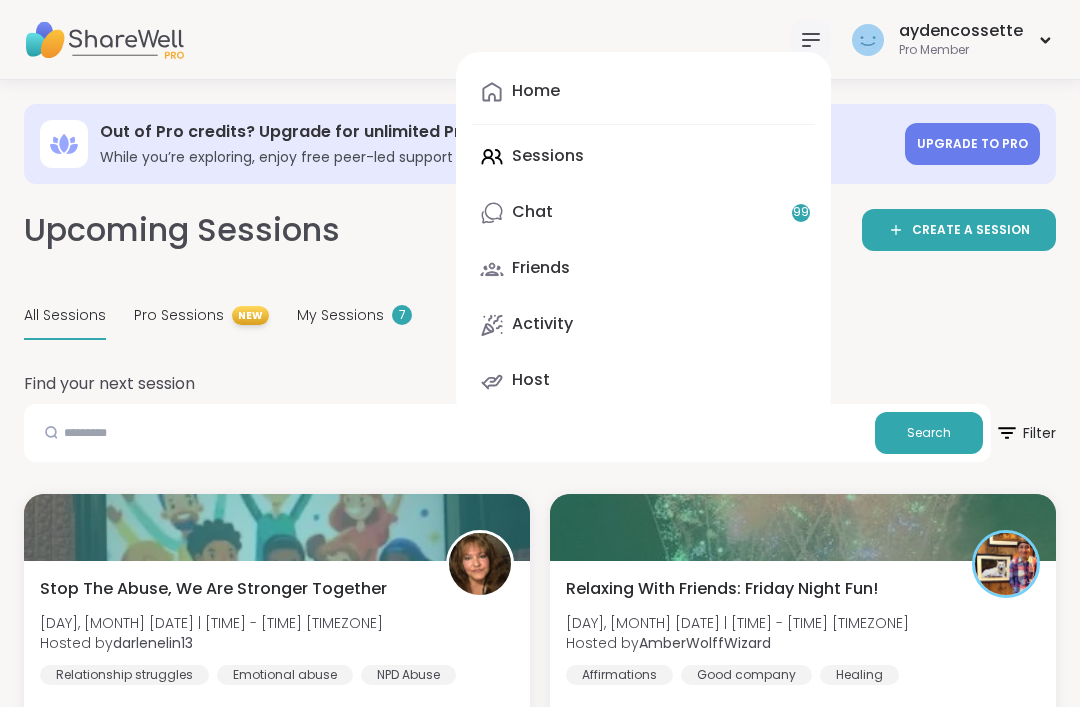 click on "Chat 99" at bounding box center (643, 213) 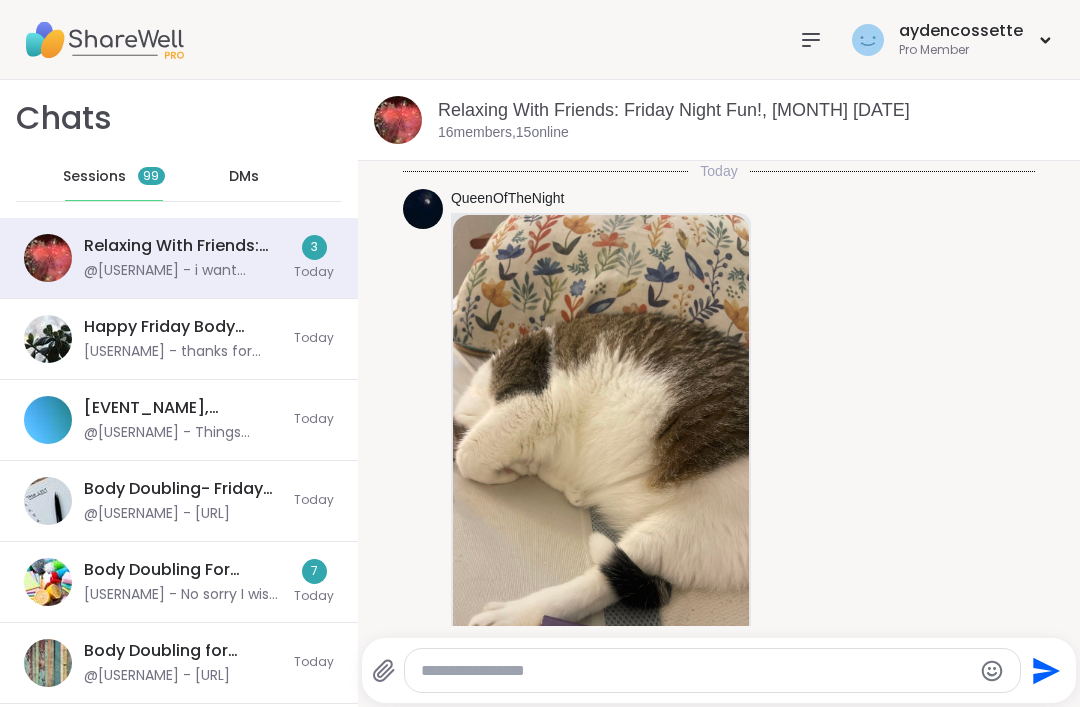 scroll, scrollTop: 2899, scrollLeft: 0, axis: vertical 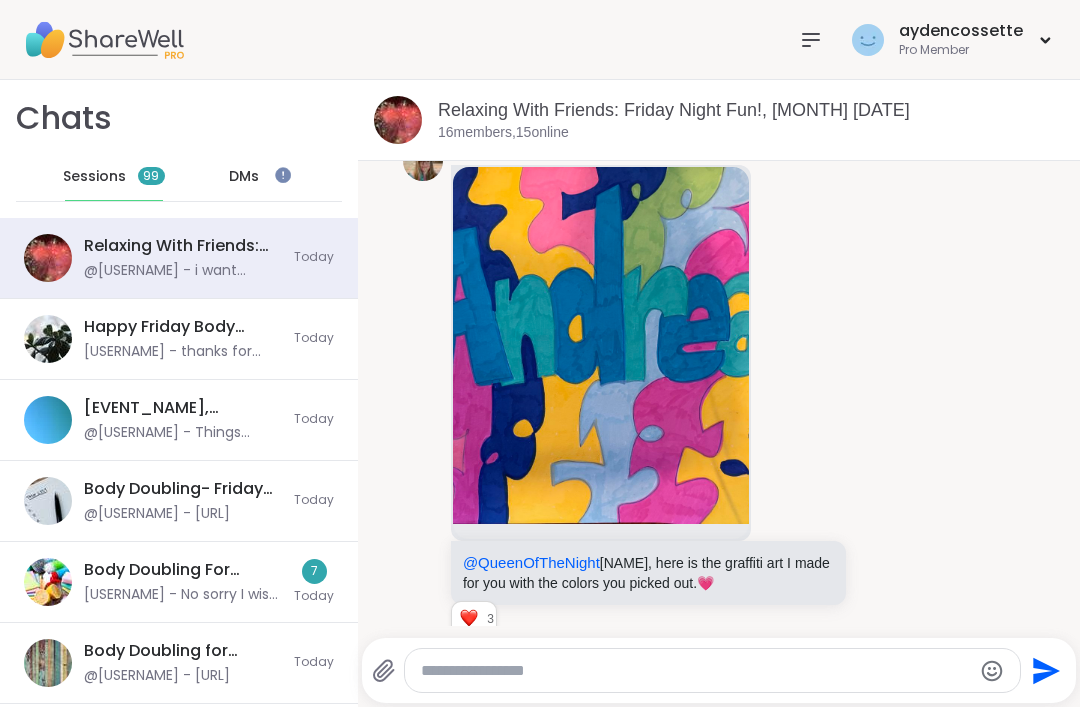 click on "DMs" at bounding box center (244, 177) 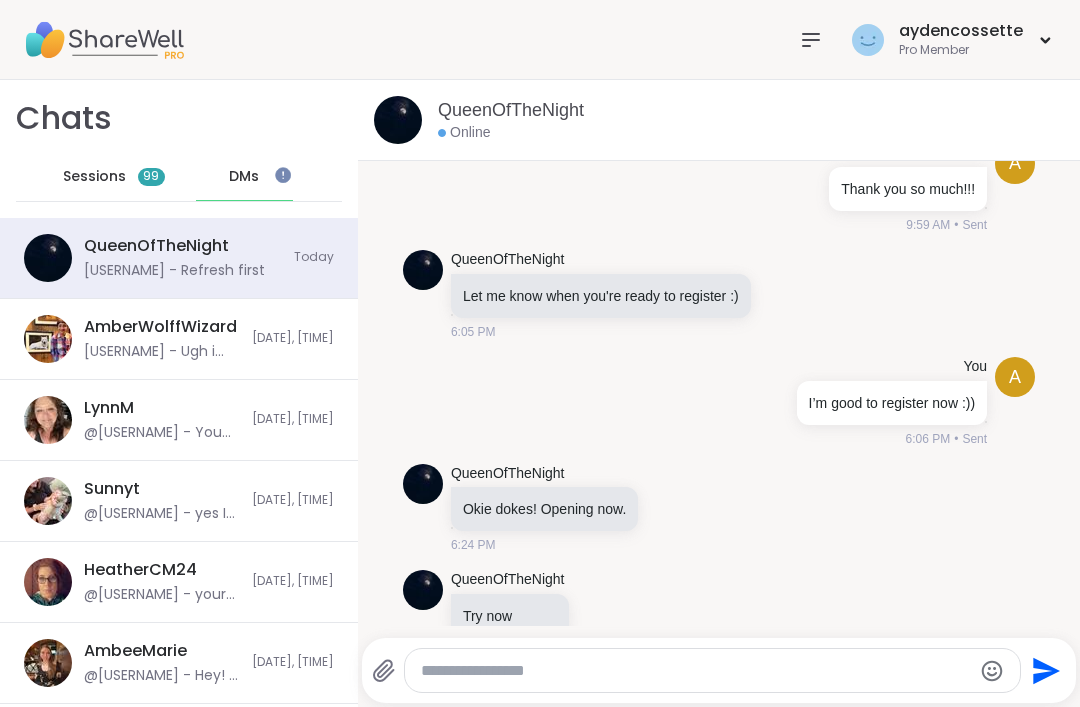 scroll, scrollTop: 20451, scrollLeft: 0, axis: vertical 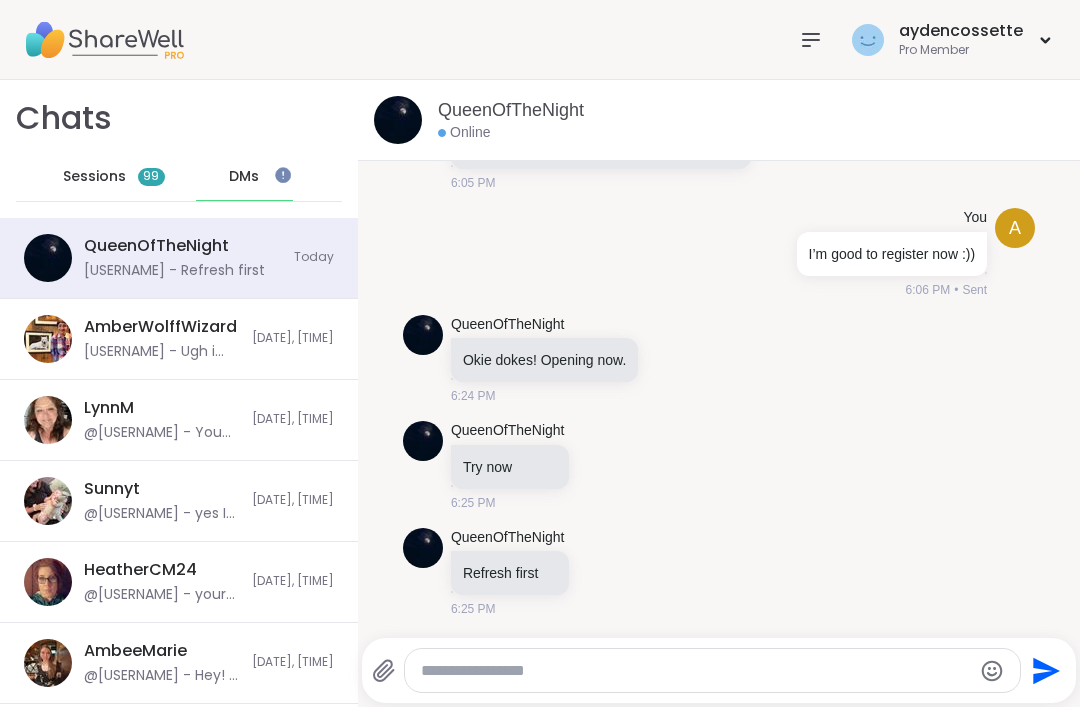 click at bounding box center (723, 636) 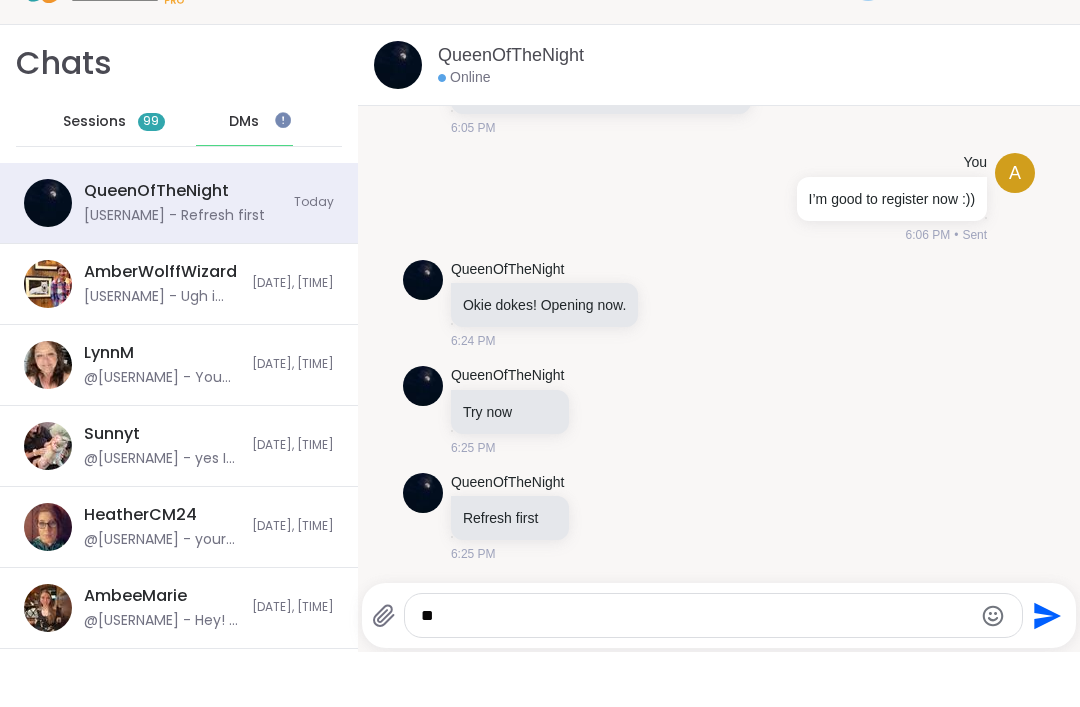 type on "*" 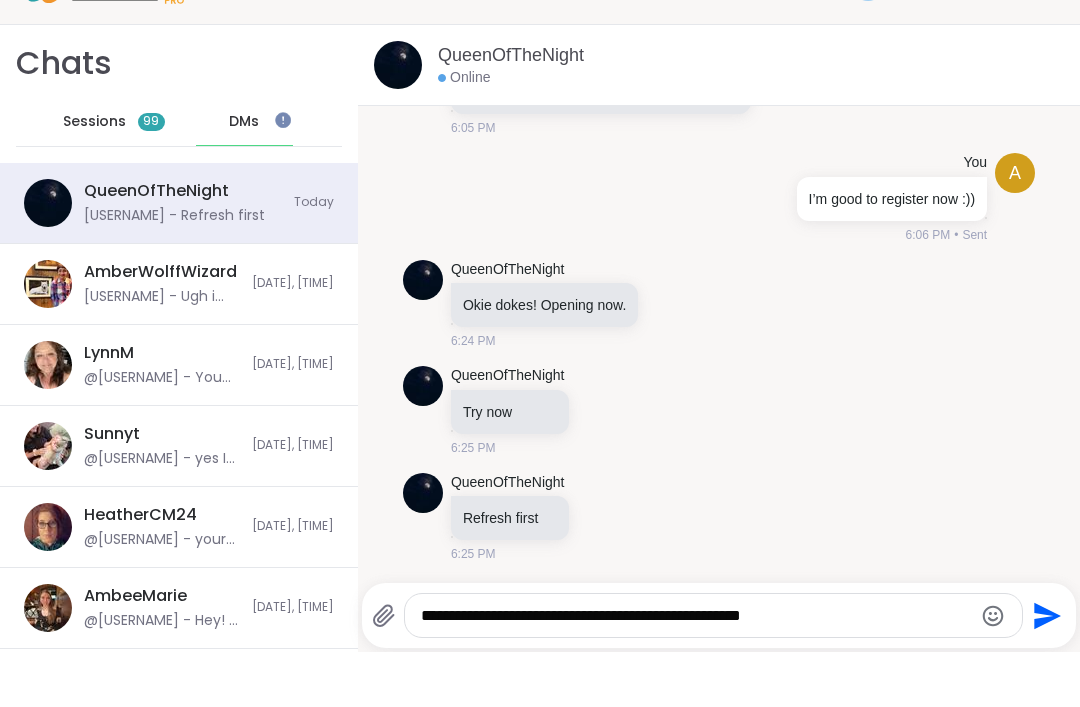type on "**********" 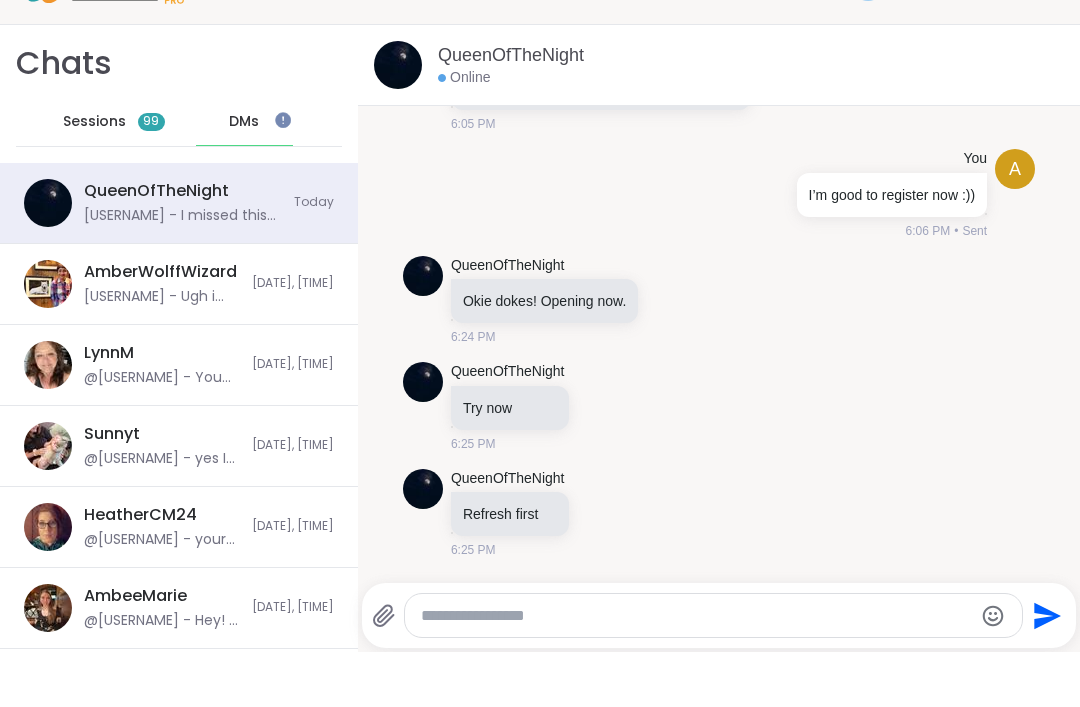 scroll, scrollTop: 20557, scrollLeft: 0, axis: vertical 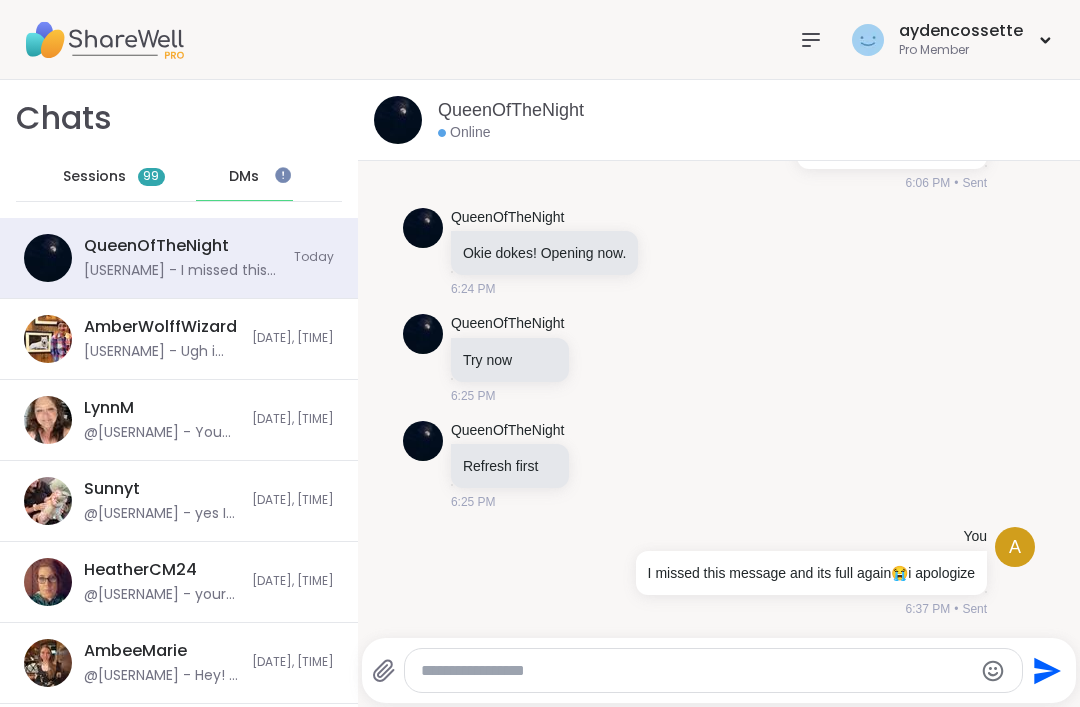 click on "Sessions" at bounding box center [94, 177] 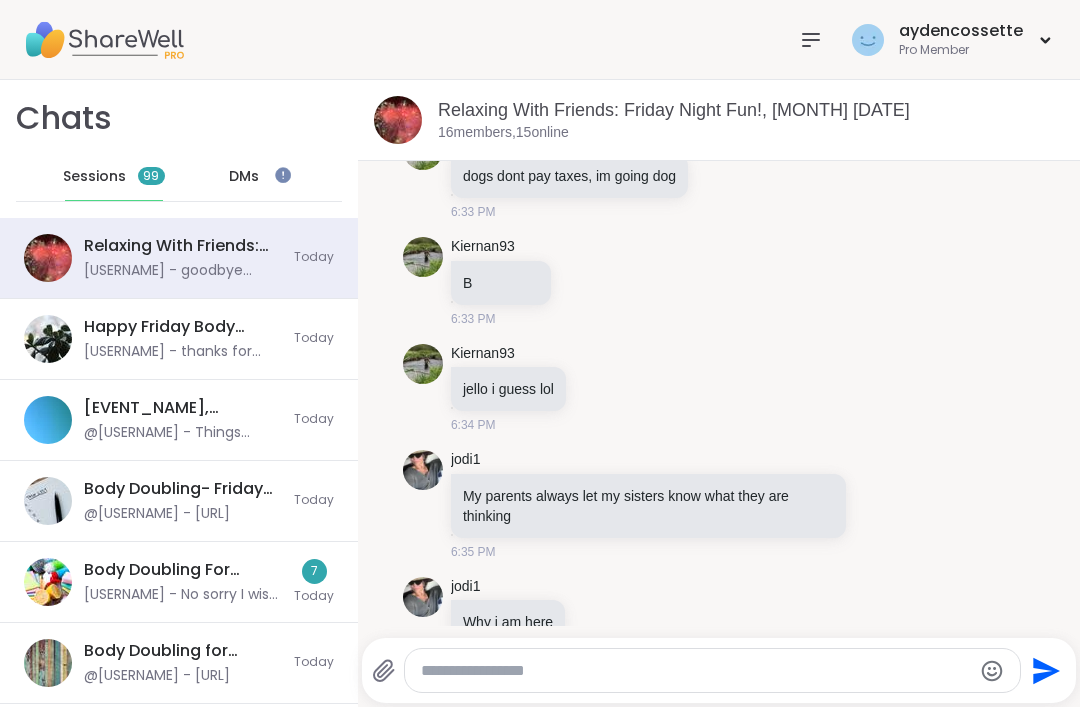 scroll, scrollTop: 9457, scrollLeft: 0, axis: vertical 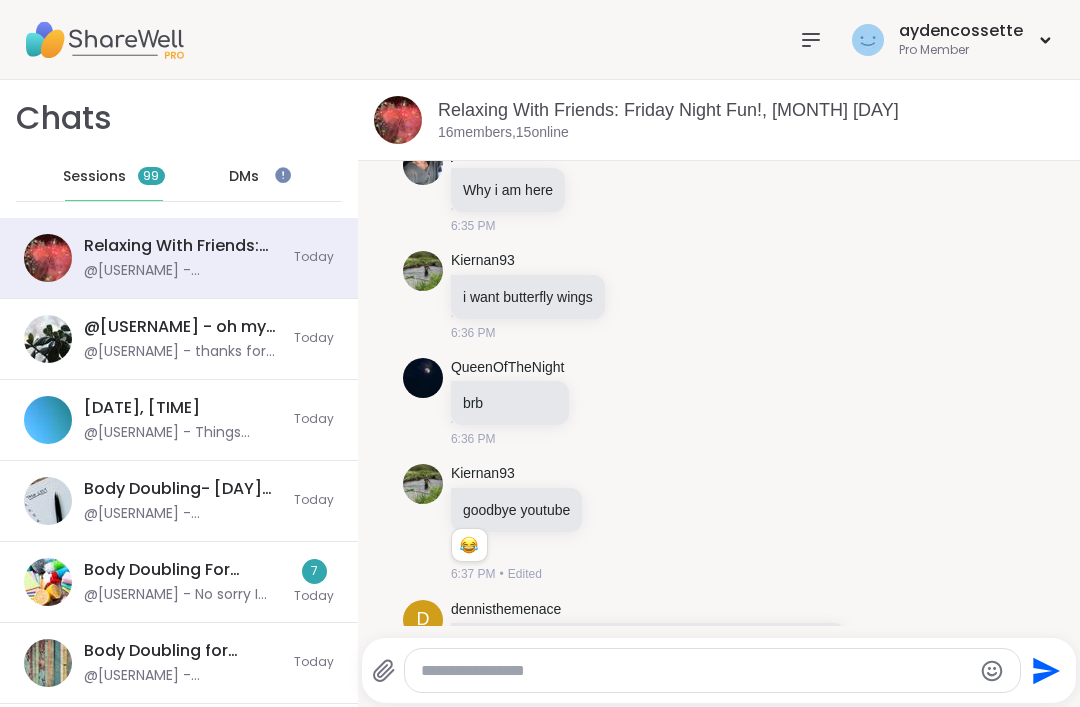 click at bounding box center [811, 40] 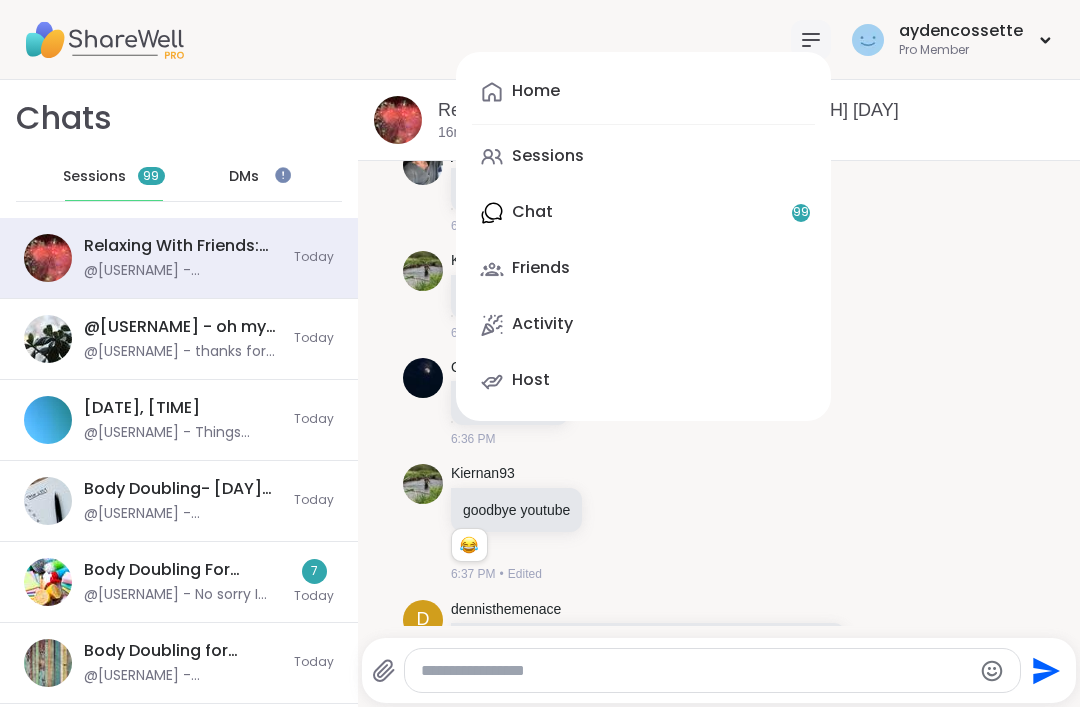 click on "Sessions" at bounding box center [643, 157] 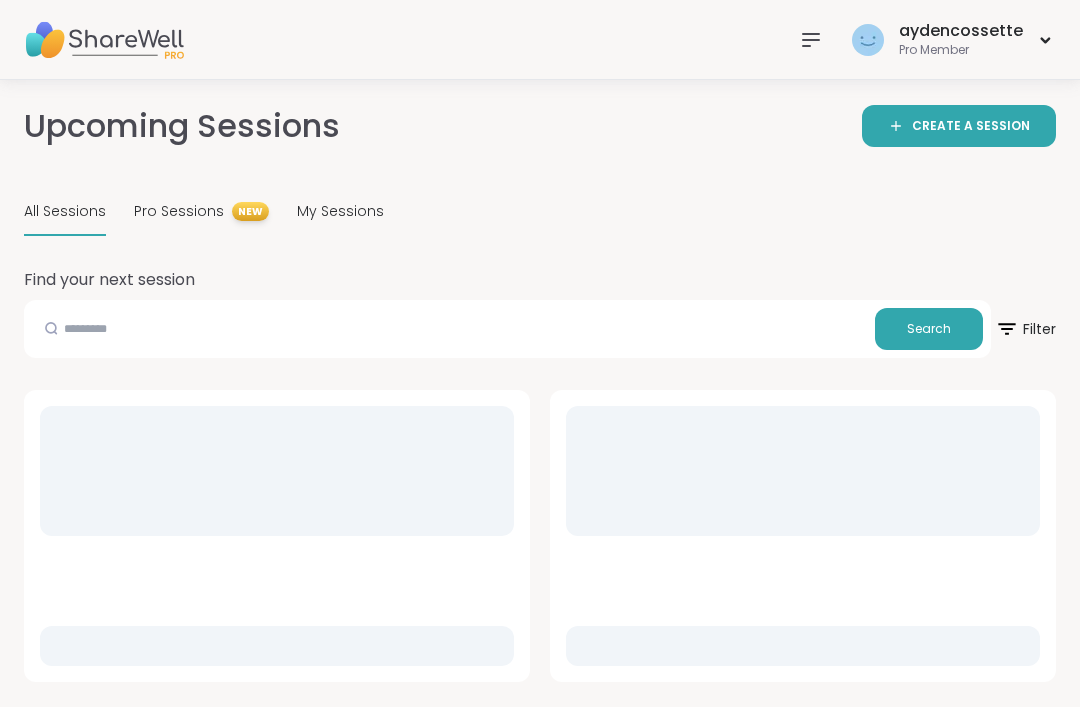 scroll, scrollTop: 0, scrollLeft: 0, axis: both 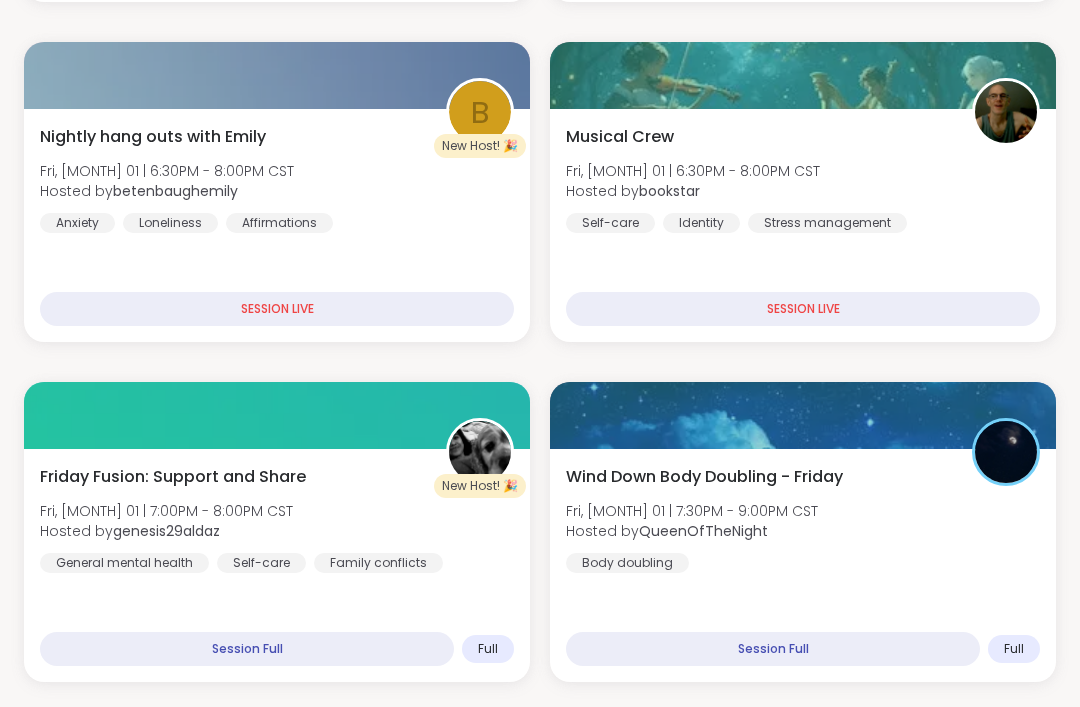 click on "Wind Down Body Doubling - Friday Fri, Aug 01 | 7:30PM - 9:00PM CST Hosted by  QueenOfTheNight Body doubling" at bounding box center [803, 520] 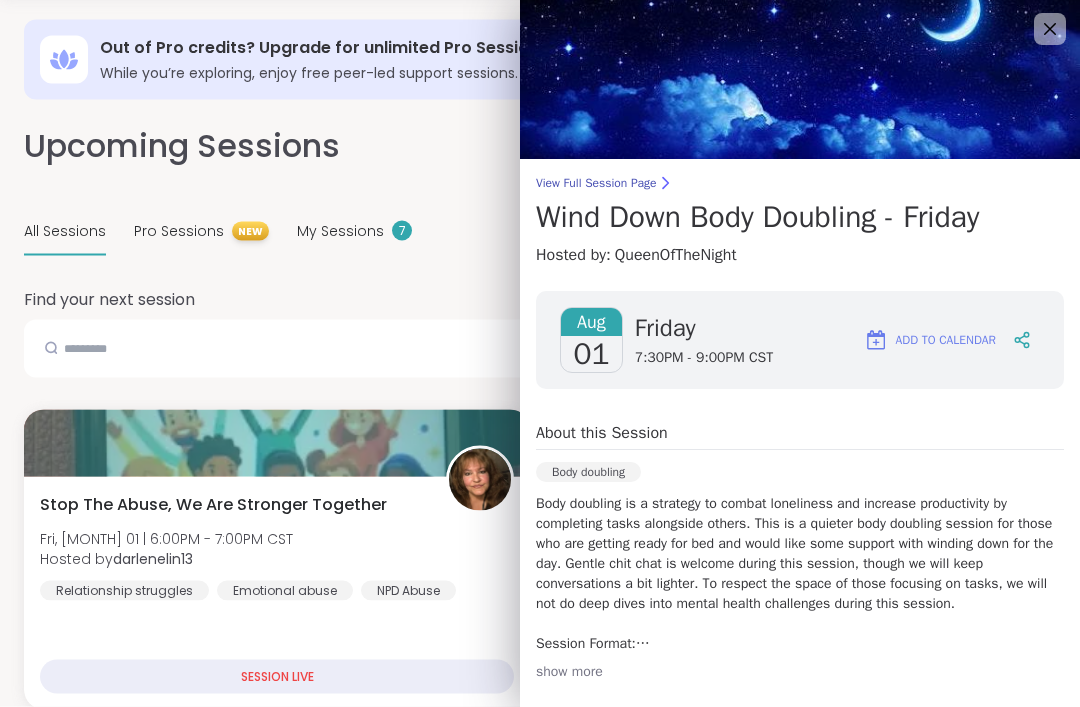 scroll, scrollTop: 0, scrollLeft: 0, axis: both 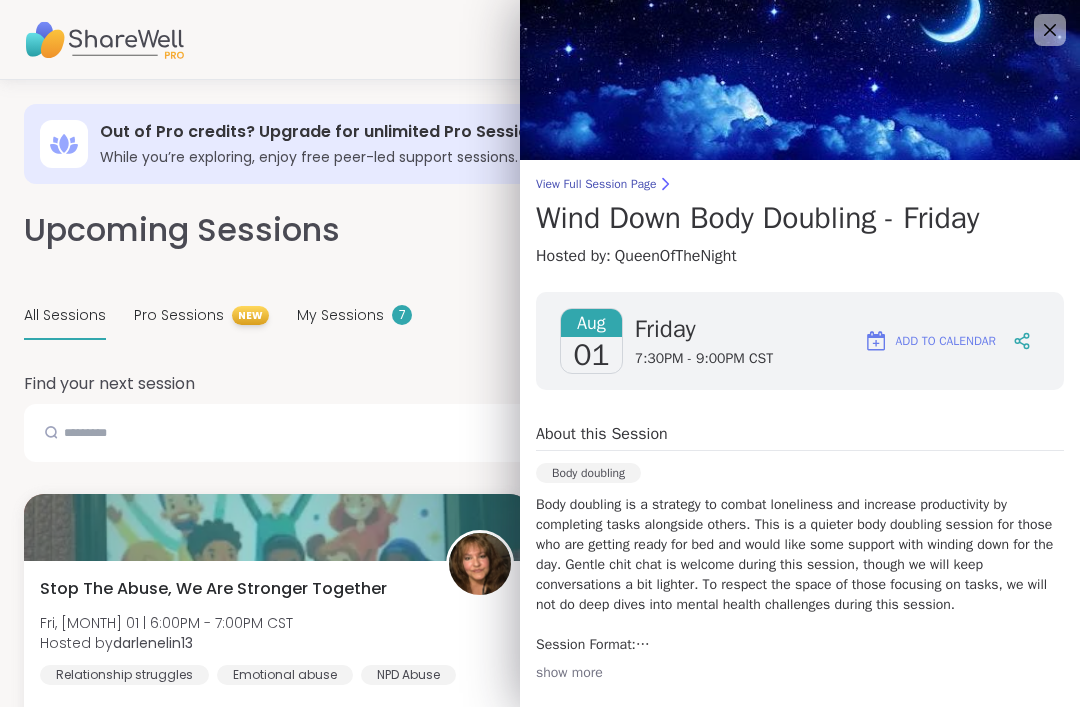 click at bounding box center [800, 80] 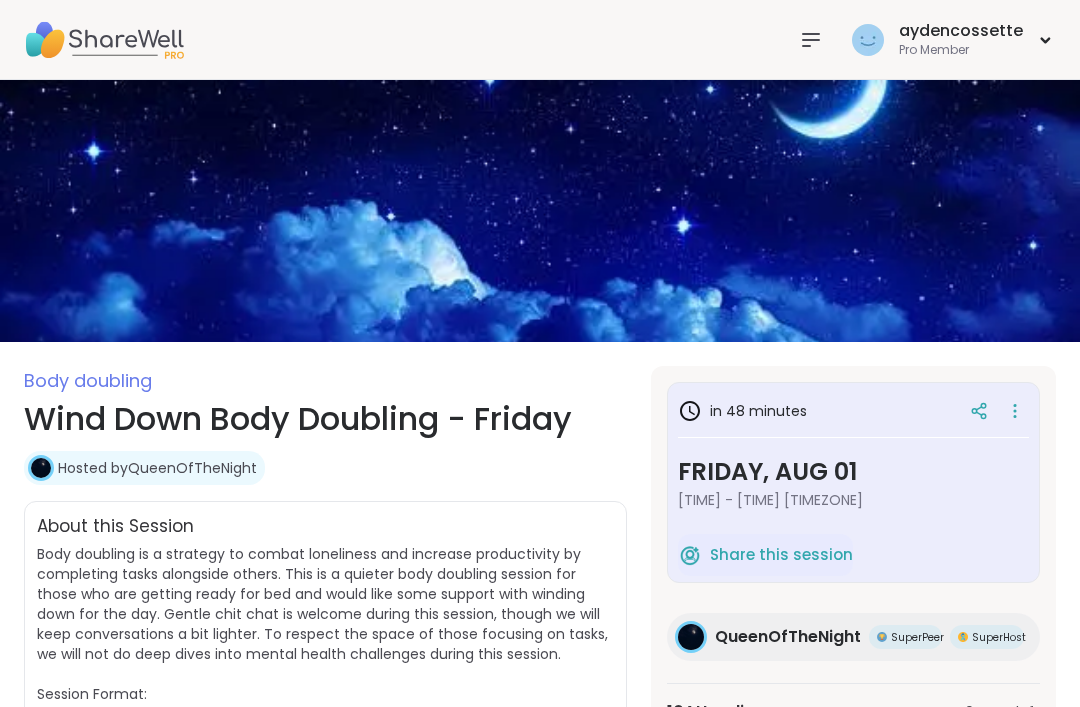 scroll, scrollTop: 91, scrollLeft: 0, axis: vertical 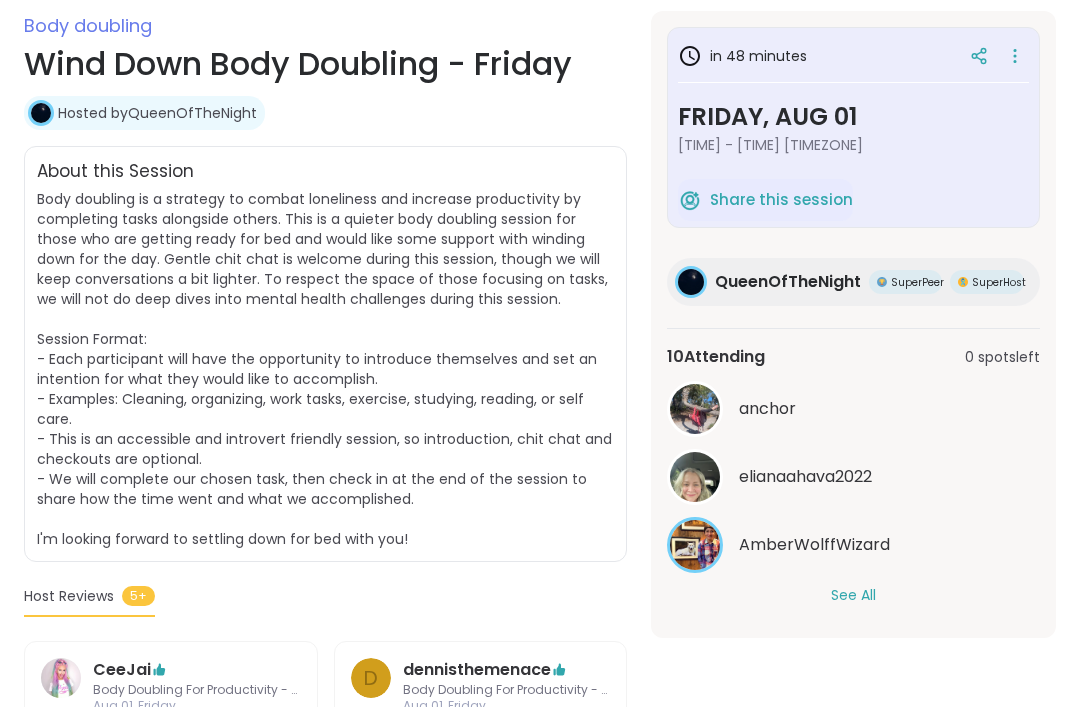 click on "AmberWolffWizard" at bounding box center (853, 545) 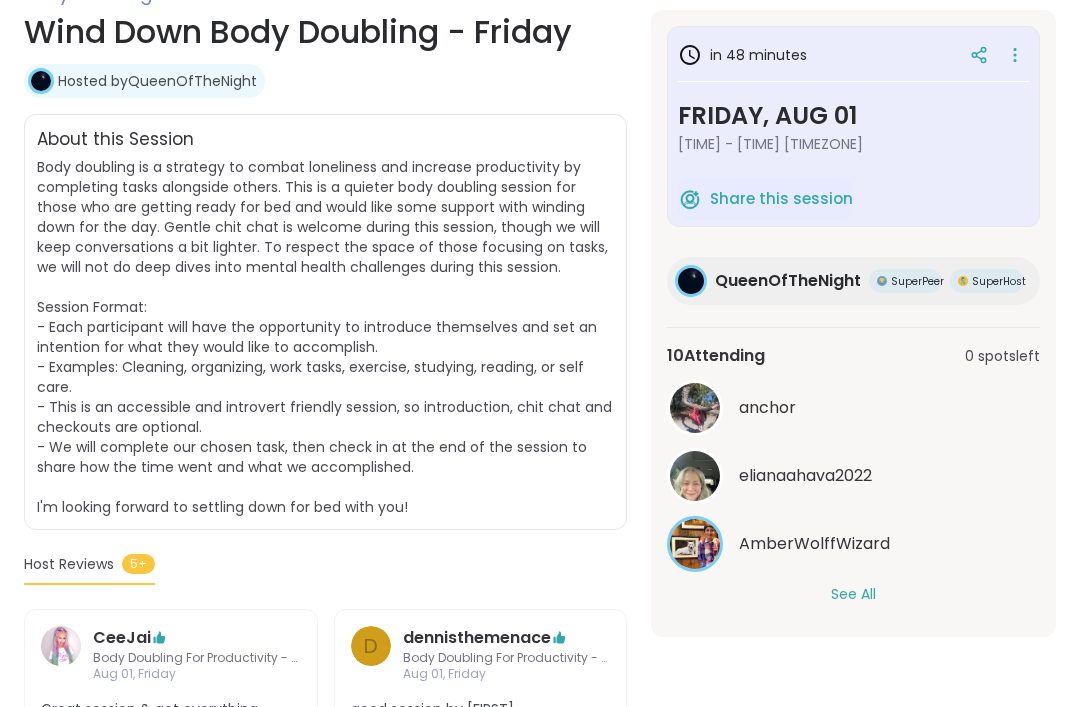 click on "See All" at bounding box center [853, 594] 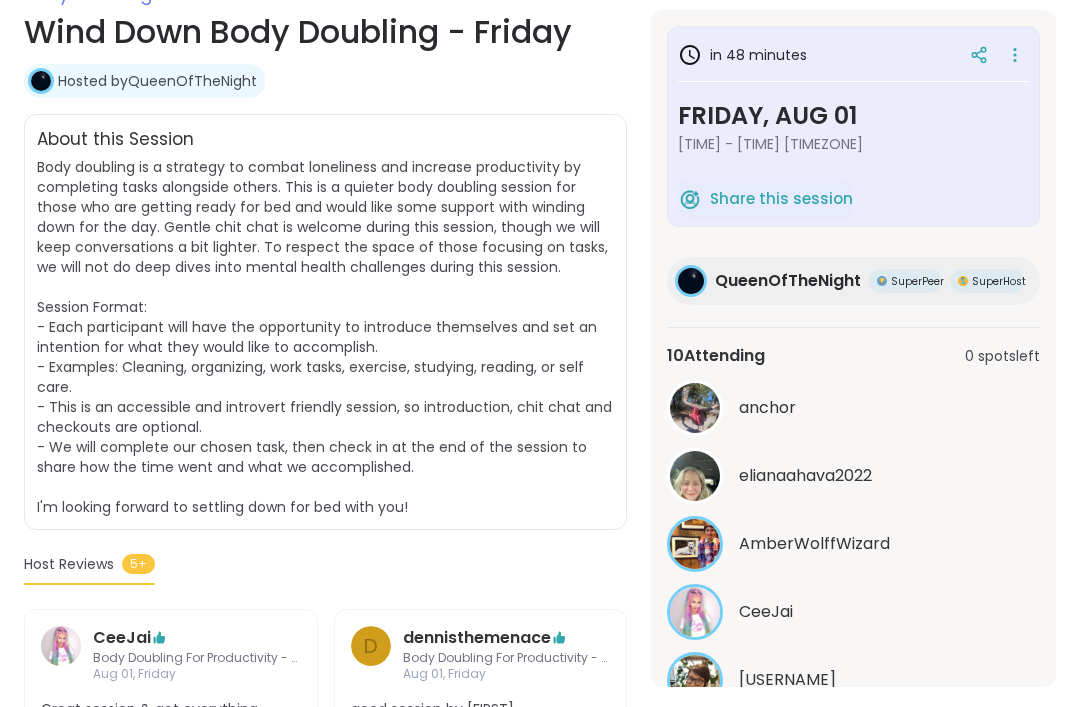 scroll, scrollTop: -2, scrollLeft: 0, axis: vertical 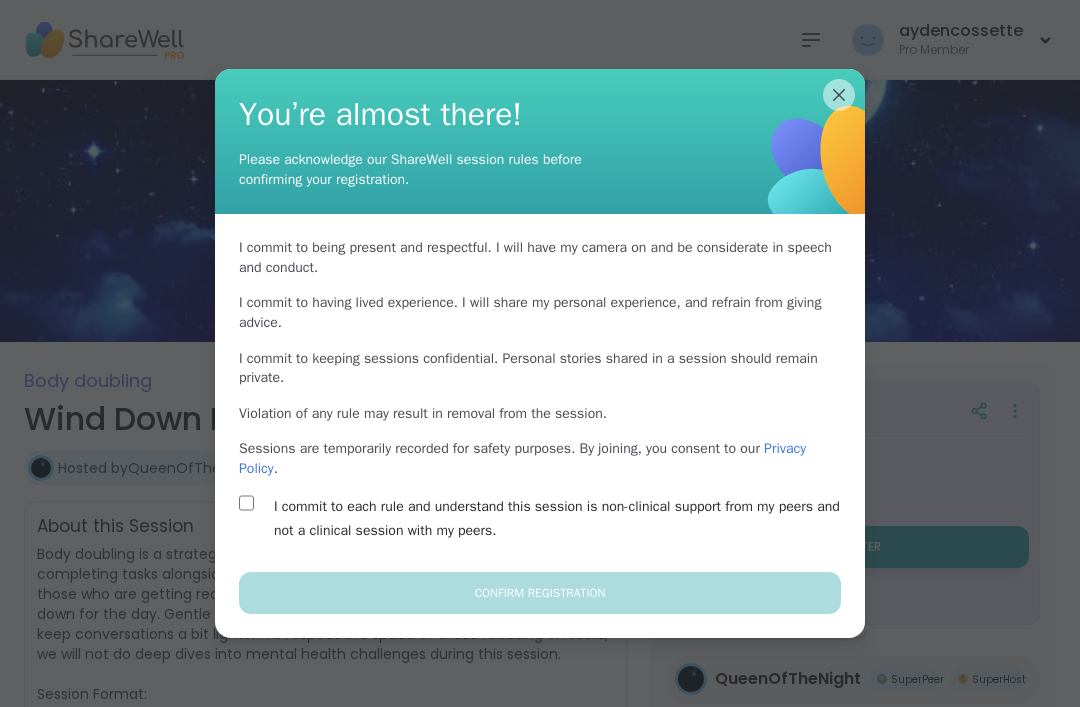 click on "I commit to each rule and understand this session is non-clinical support from my peers and not a clinical session with my peers." at bounding box center [563, 519] 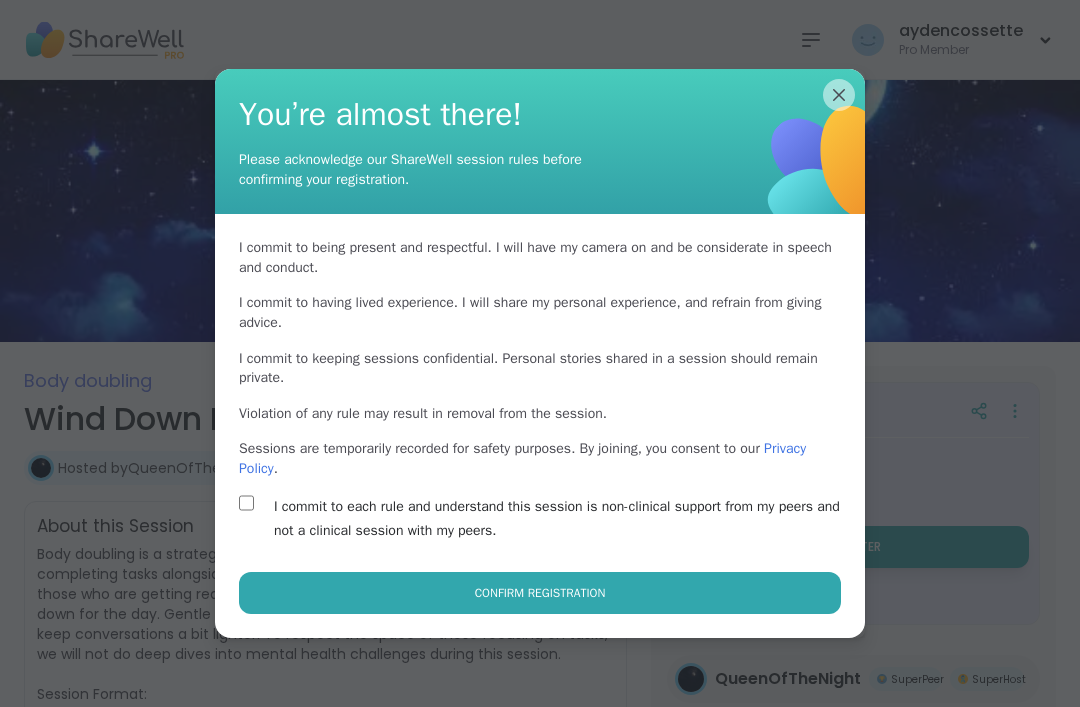 click on "Confirm Registration" at bounding box center [540, 593] 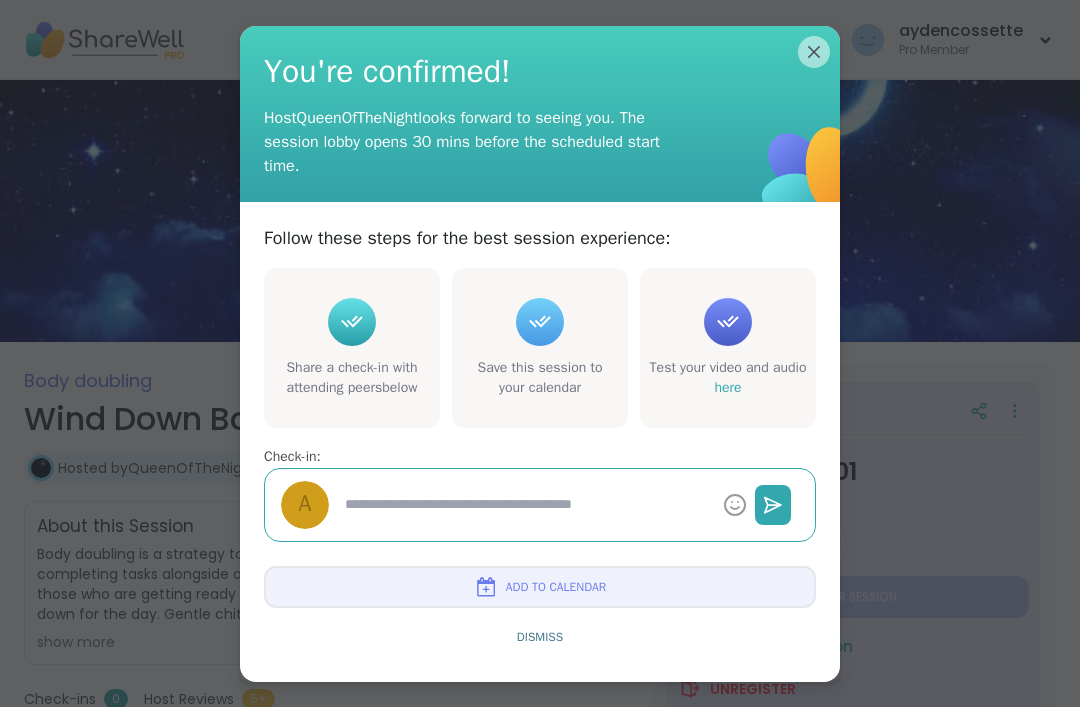click on "Dismiss" at bounding box center [540, 637] 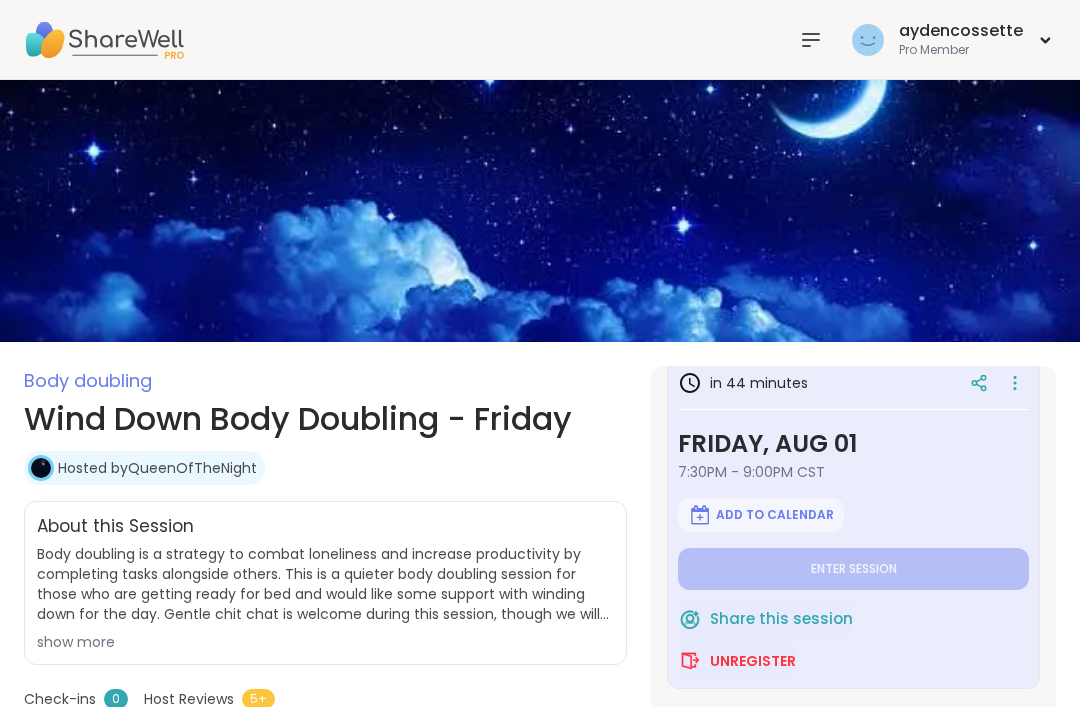 click at bounding box center (540, 211) 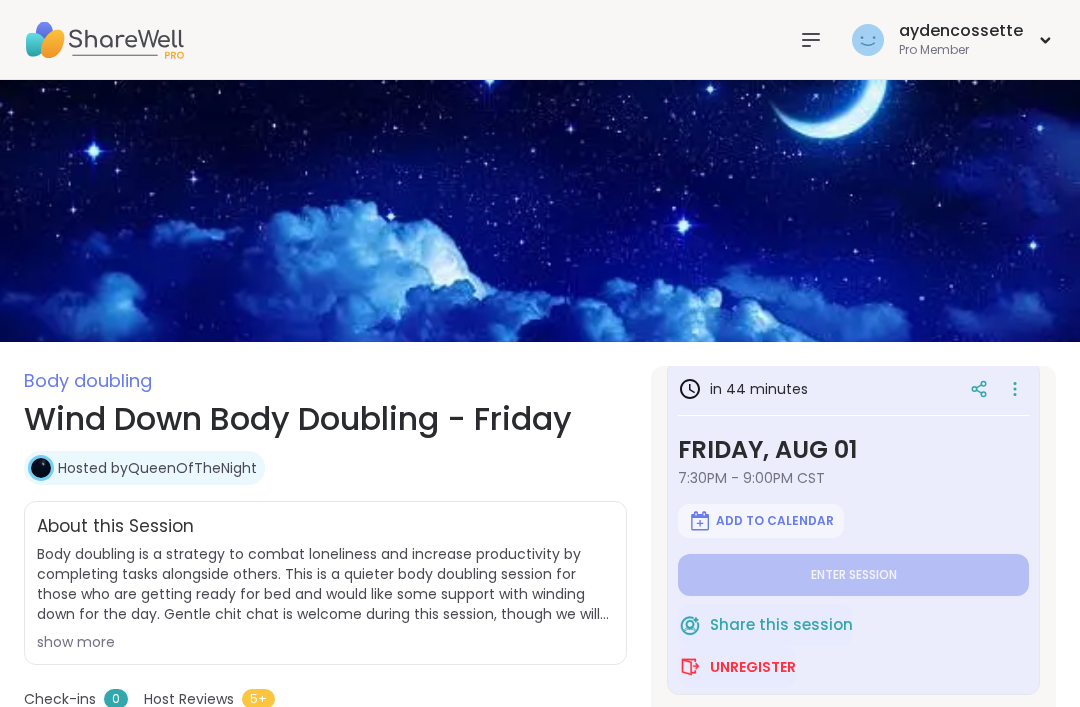 scroll, scrollTop: 20, scrollLeft: 0, axis: vertical 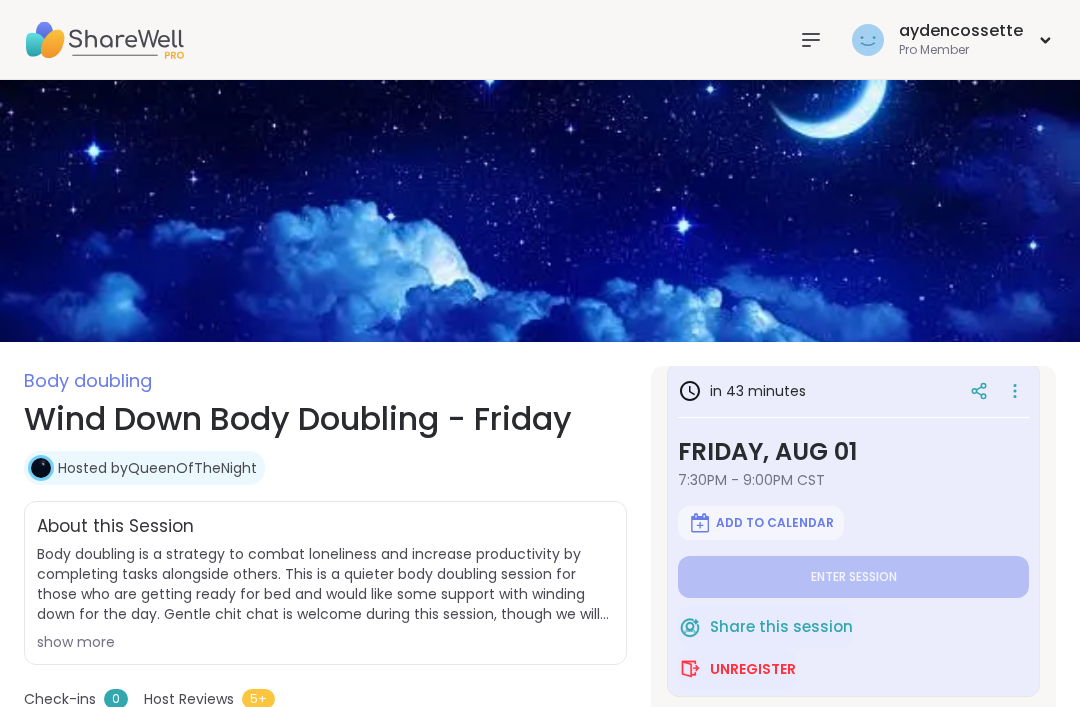 type on "*" 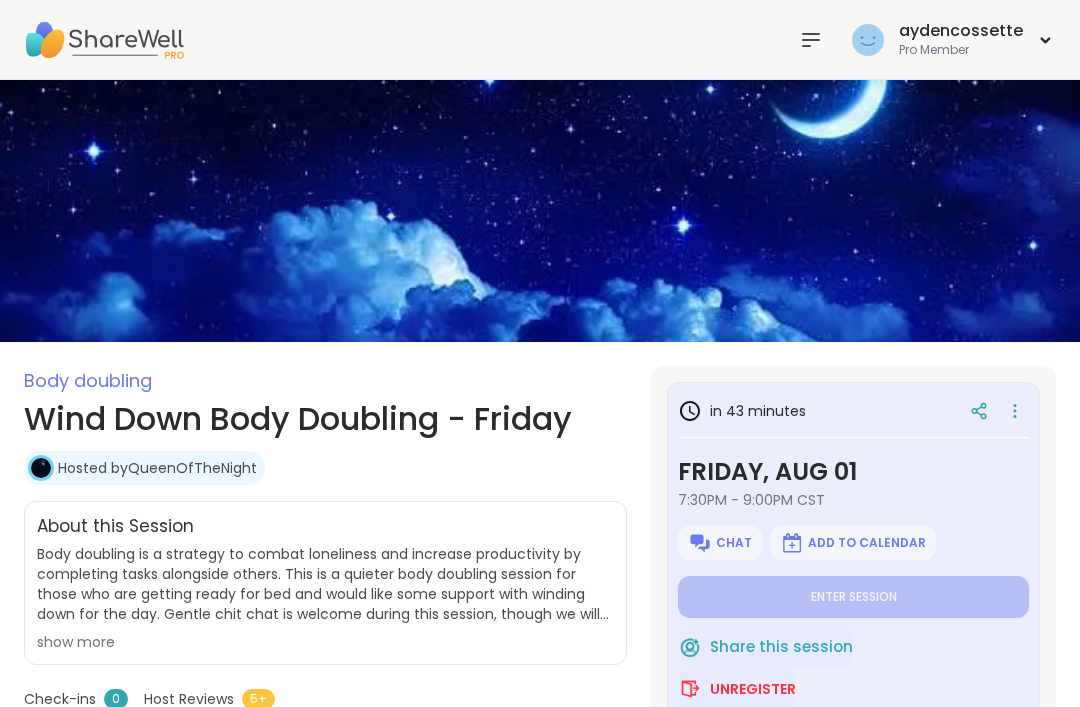 scroll, scrollTop: 0, scrollLeft: 0, axis: both 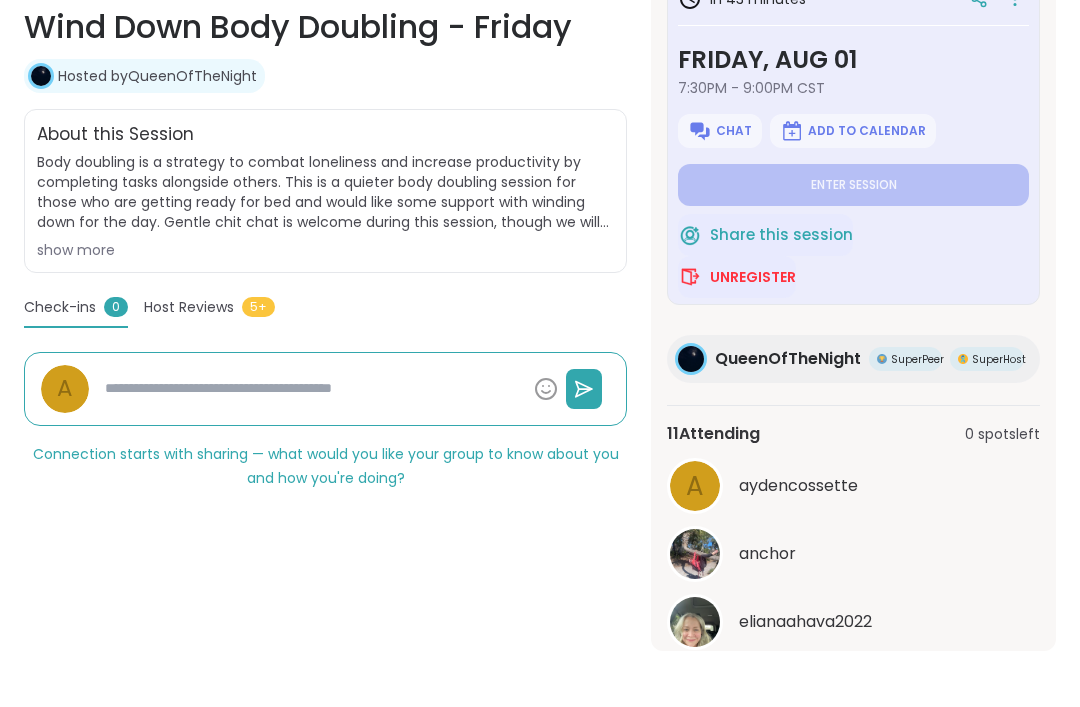 click on "See All" at bounding box center [853, 672] 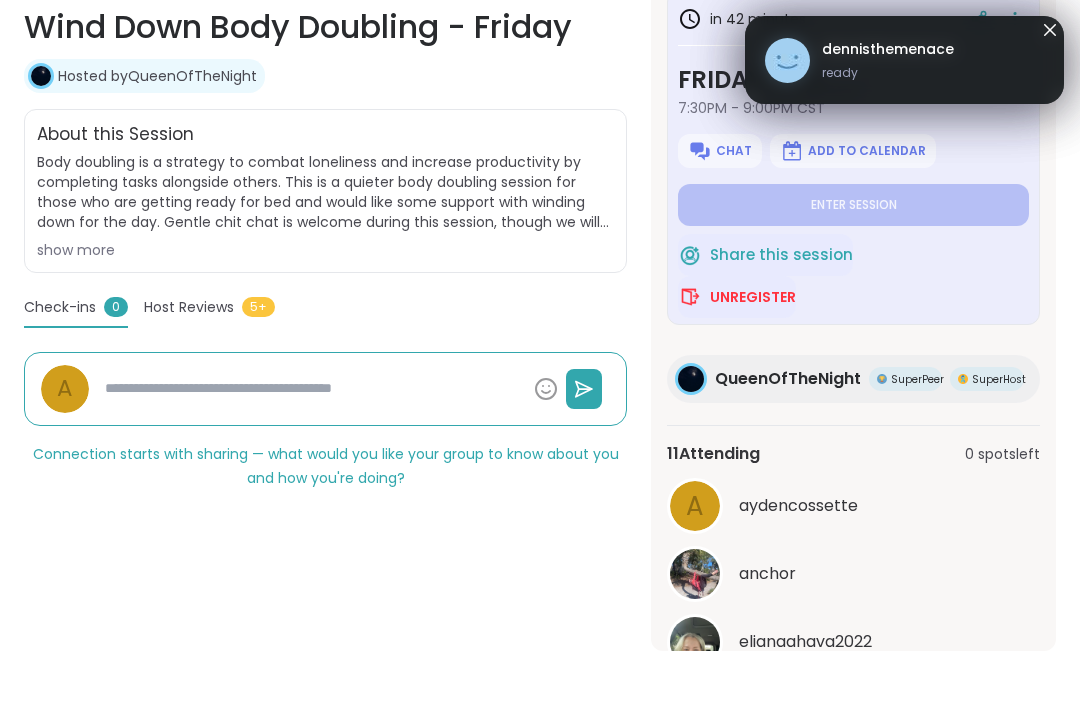 scroll, scrollTop: 0, scrollLeft: 0, axis: both 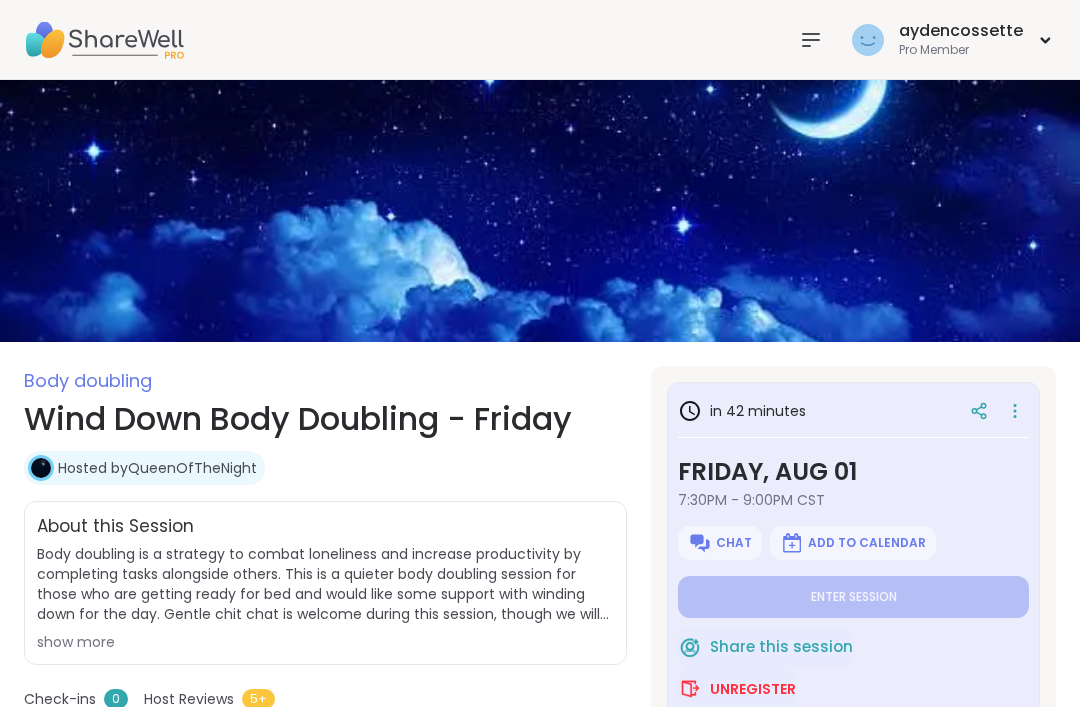 type on "*" 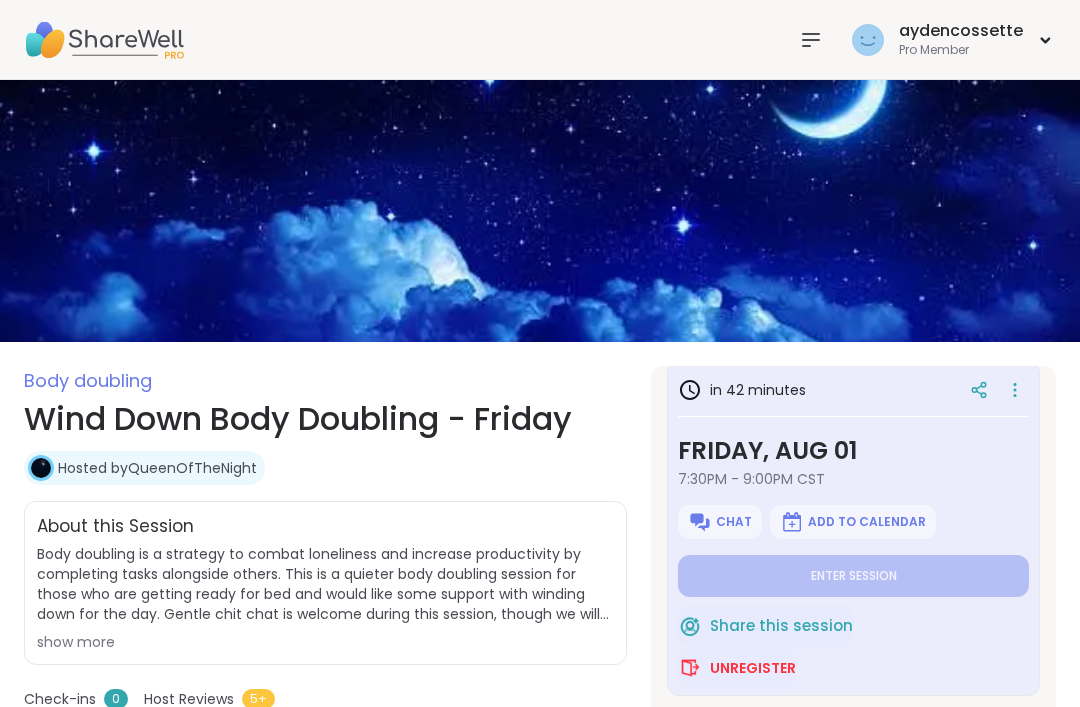 scroll, scrollTop: 20, scrollLeft: 0, axis: vertical 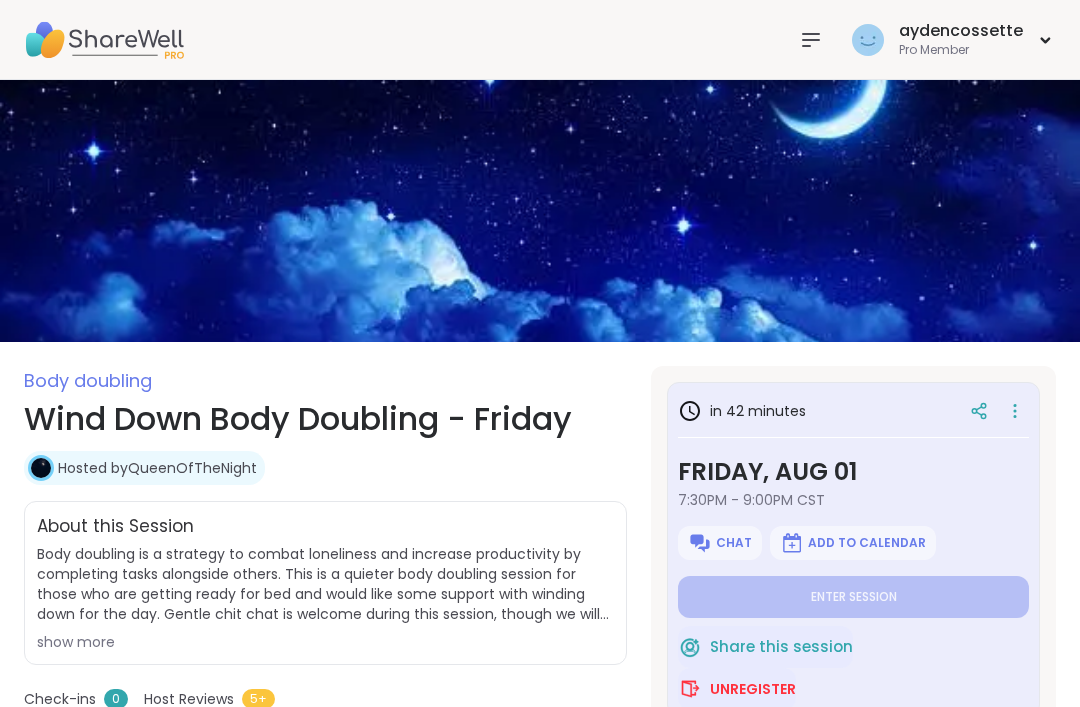 type on "*" 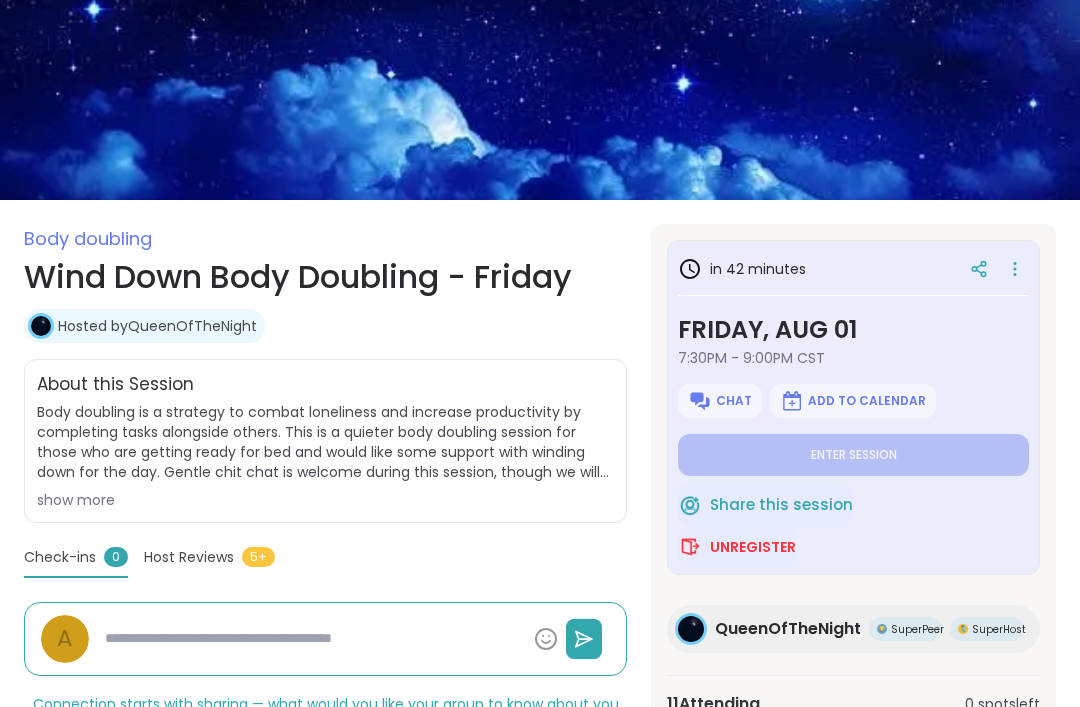 scroll, scrollTop: 0, scrollLeft: 0, axis: both 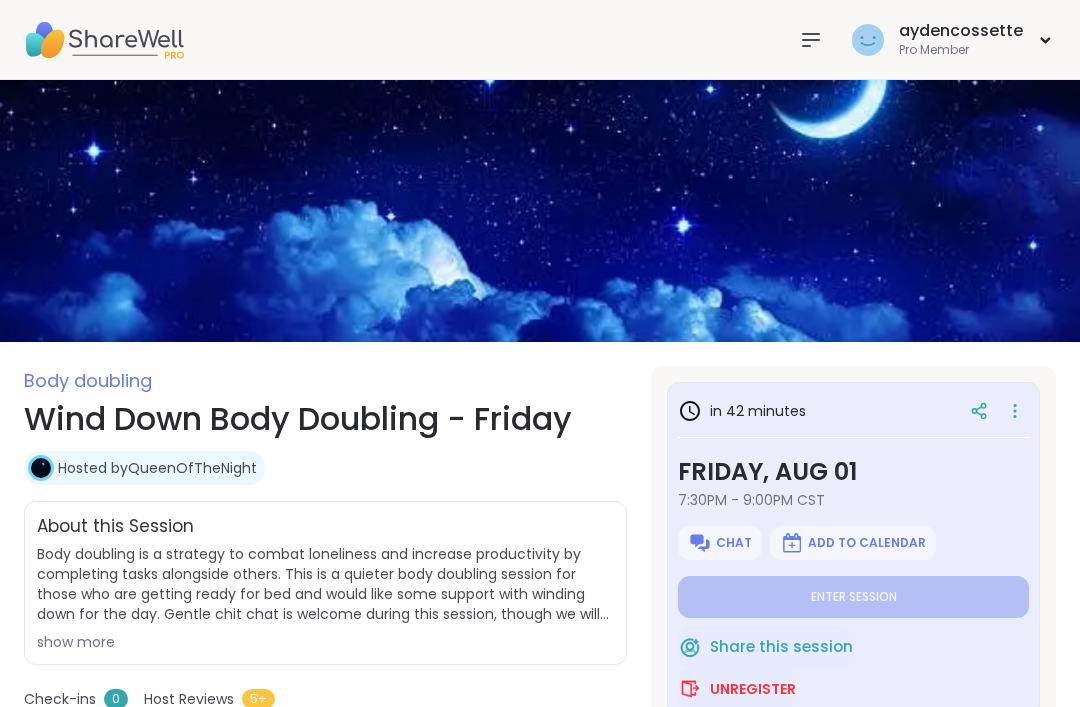 type on "*" 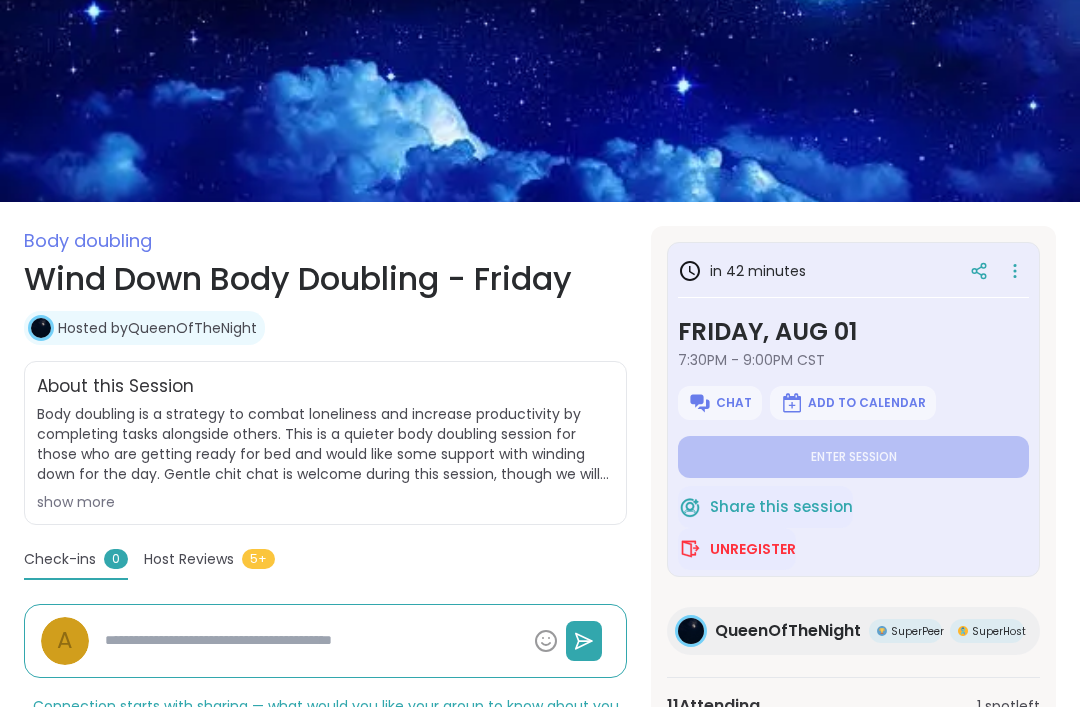 scroll, scrollTop: 0, scrollLeft: 0, axis: both 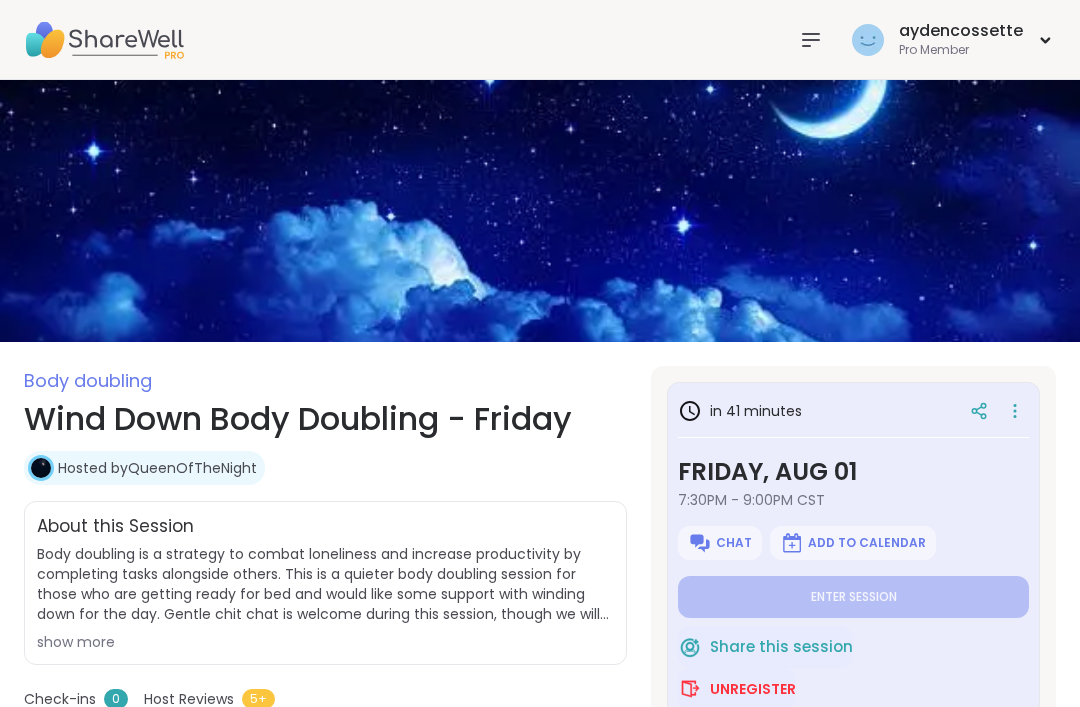 click on "[FIRST] Pro Member" at bounding box center (923, 39) 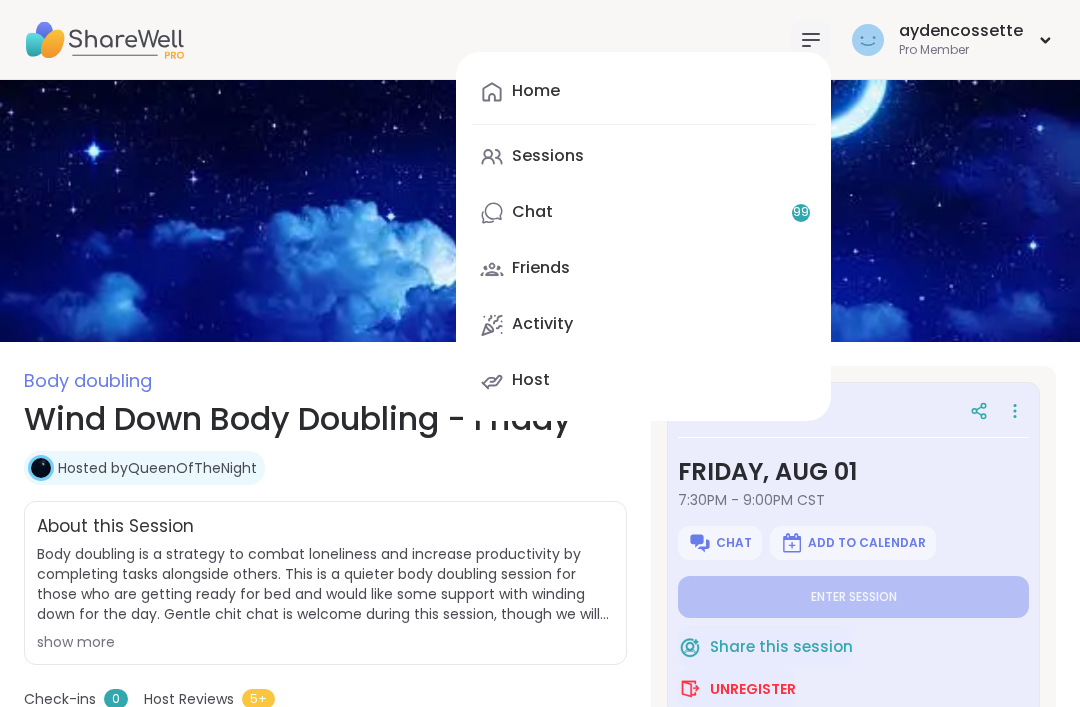 click on "Chat 99" at bounding box center [643, 213] 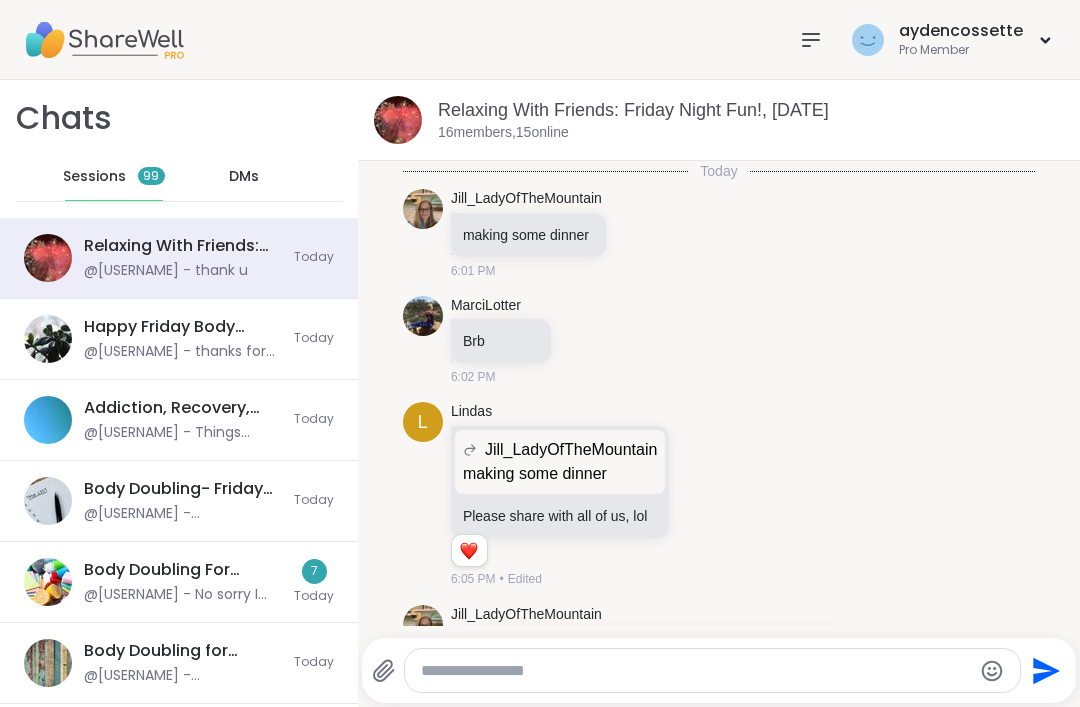 scroll, scrollTop: 2850, scrollLeft: 0, axis: vertical 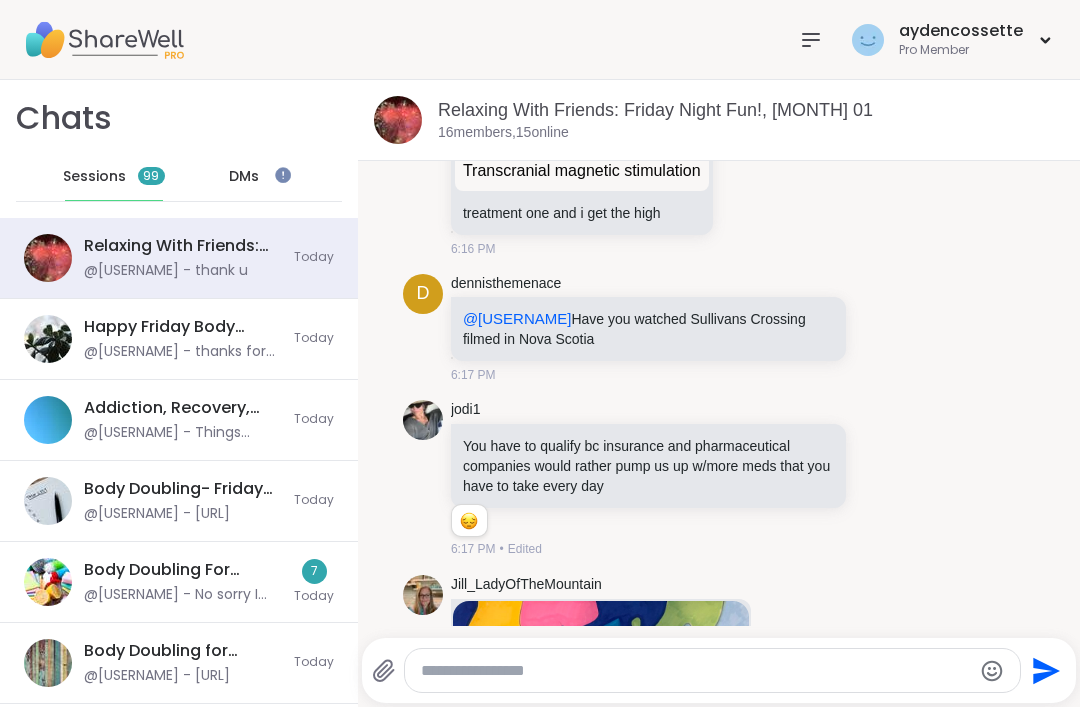click on "DMs" at bounding box center (244, 177) 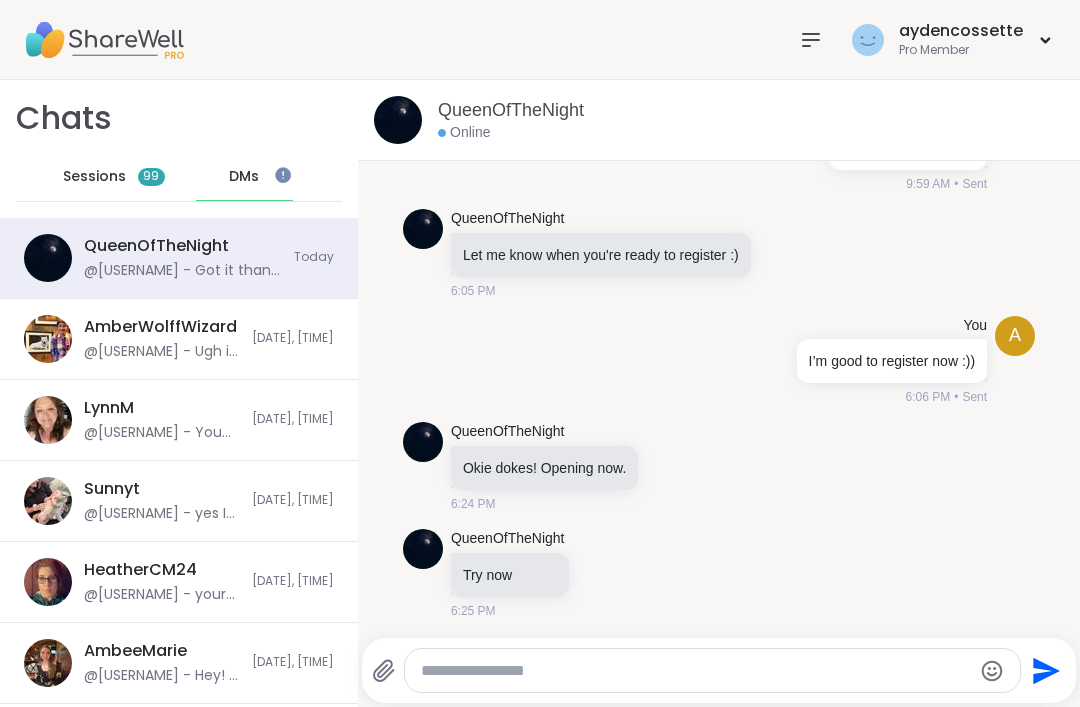 scroll, scrollTop: 20151, scrollLeft: 0, axis: vertical 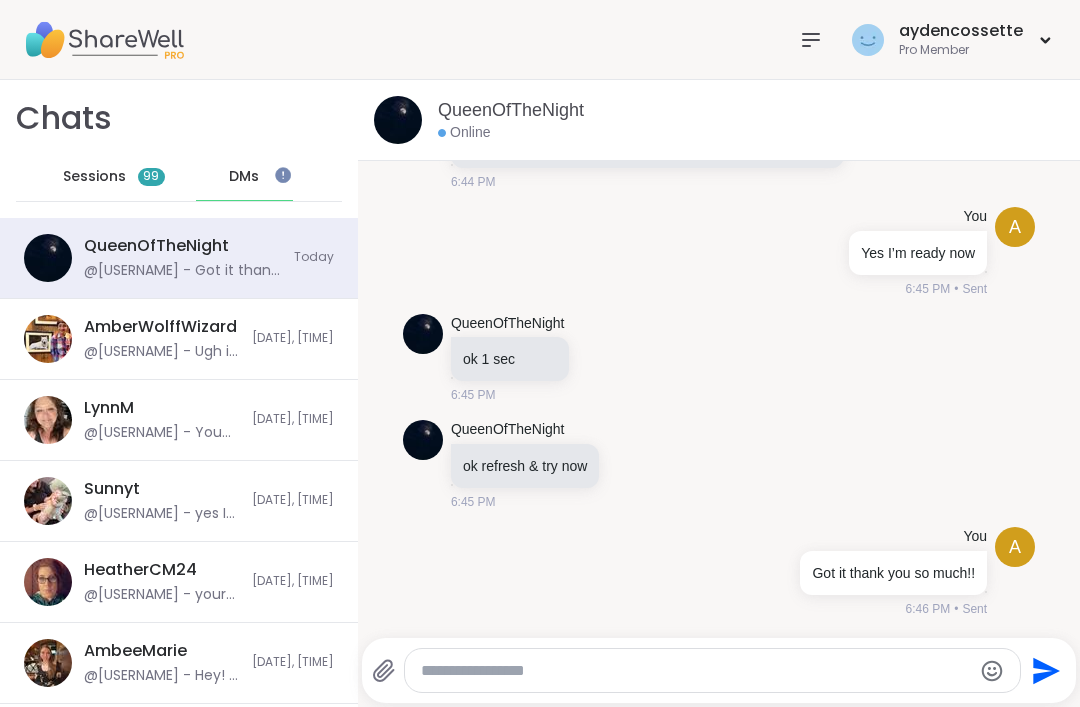 click on "Sessions 99" at bounding box center [114, 177] 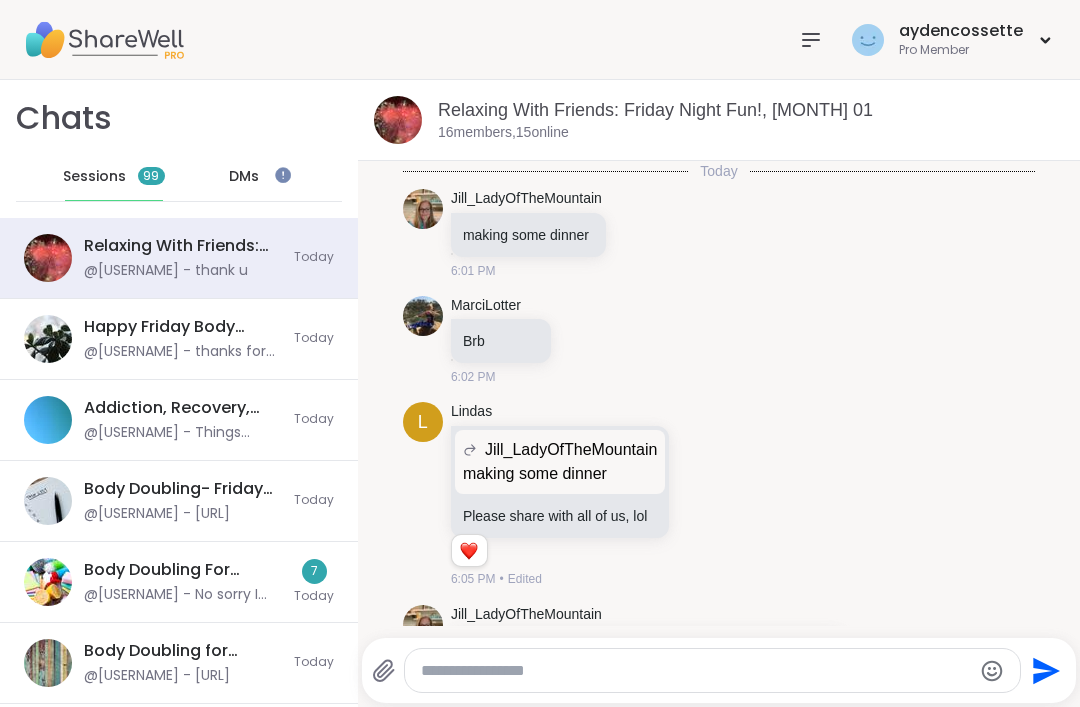 scroll, scrollTop: 0, scrollLeft: 0, axis: both 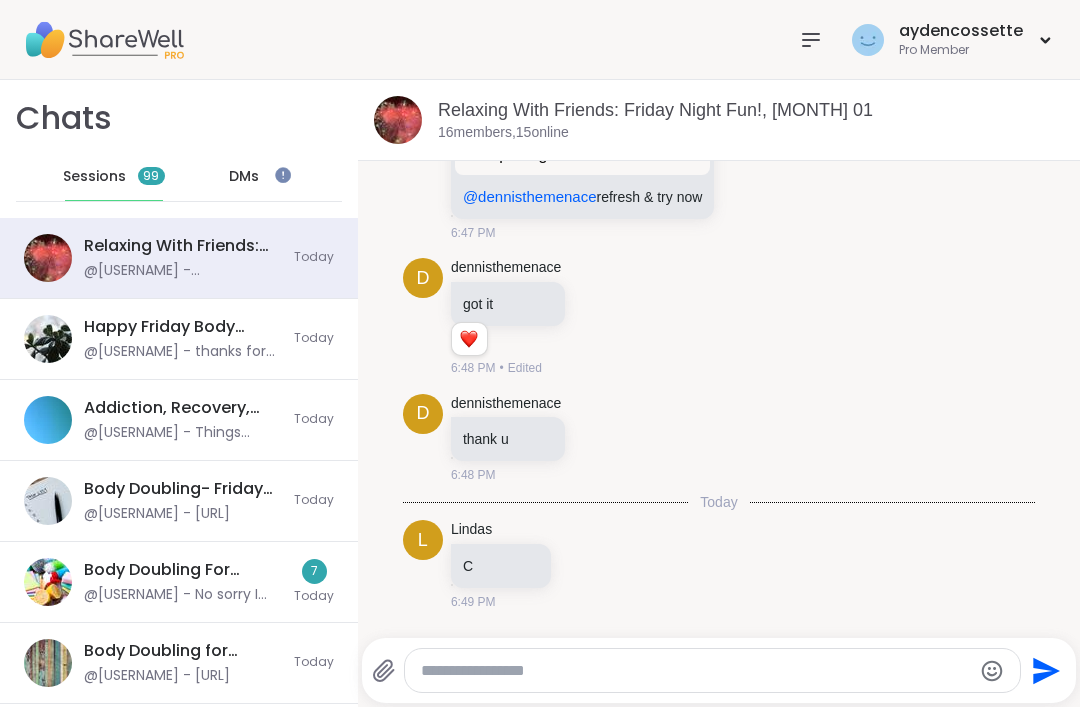 click 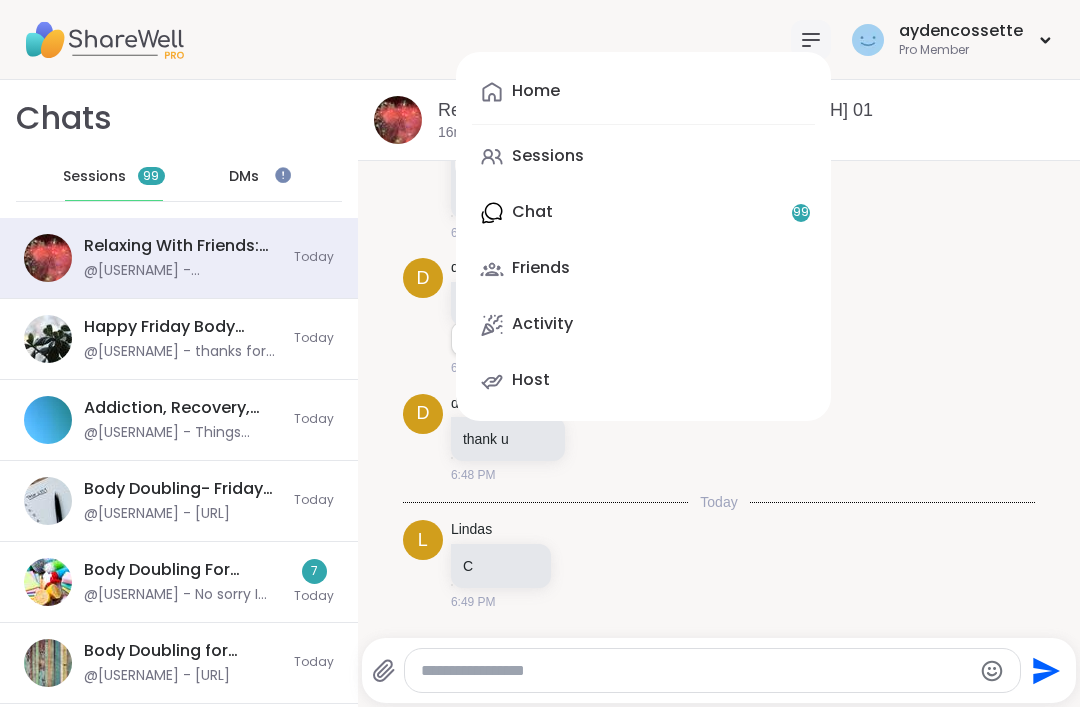 click on "Home Sessions Chat 99 Friends Activity Host" at bounding box center (643, 236) 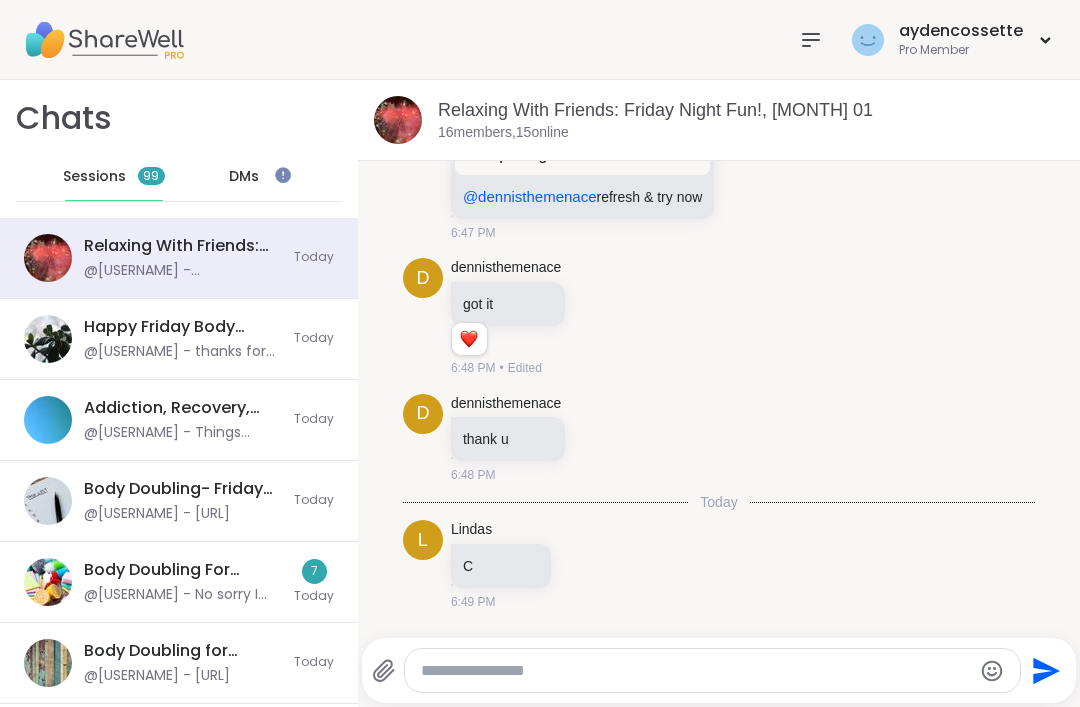 click 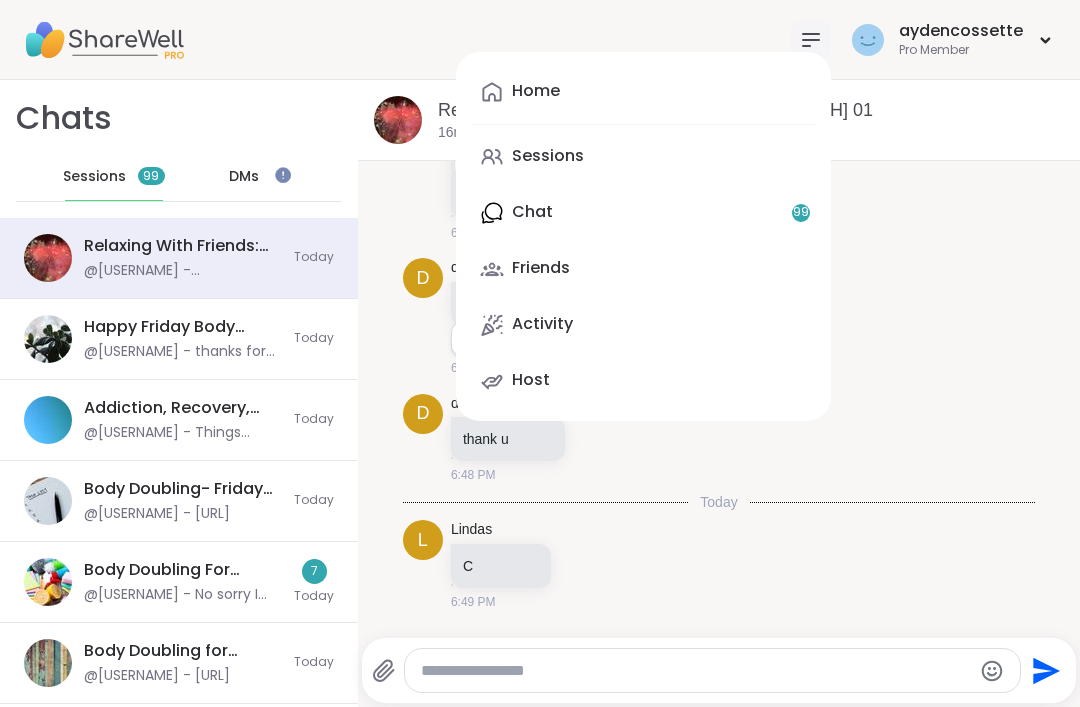 click on "Home Sessions Chat 99 Friends Activity Host" at bounding box center [643, 236] 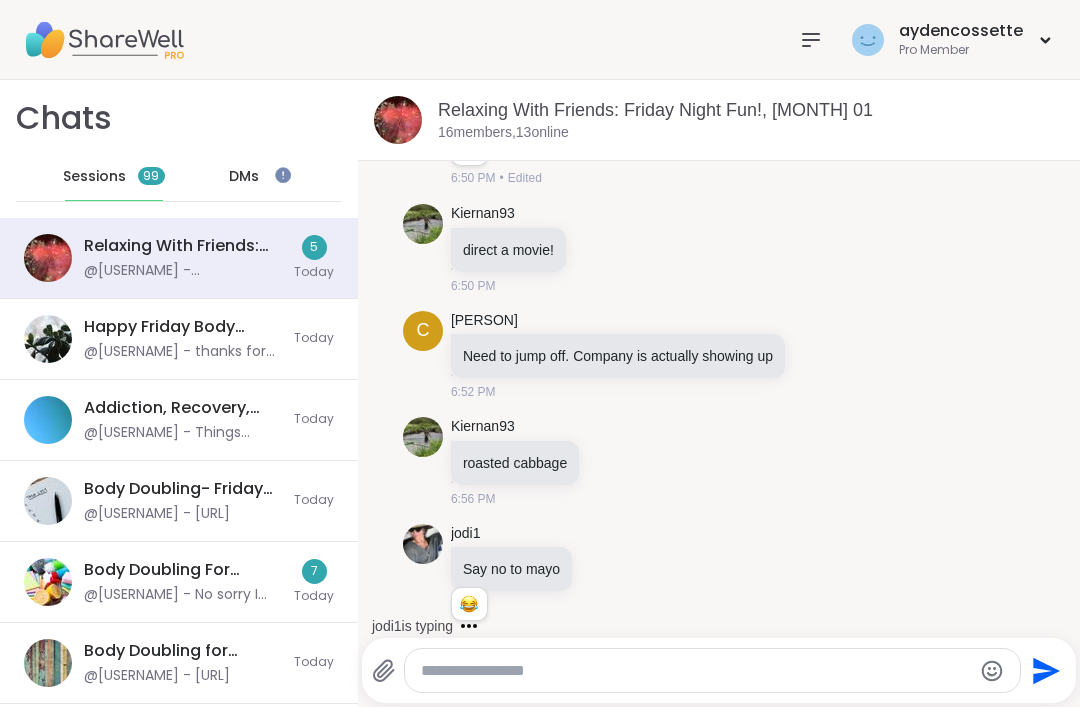 scroll, scrollTop: 12703, scrollLeft: 0, axis: vertical 